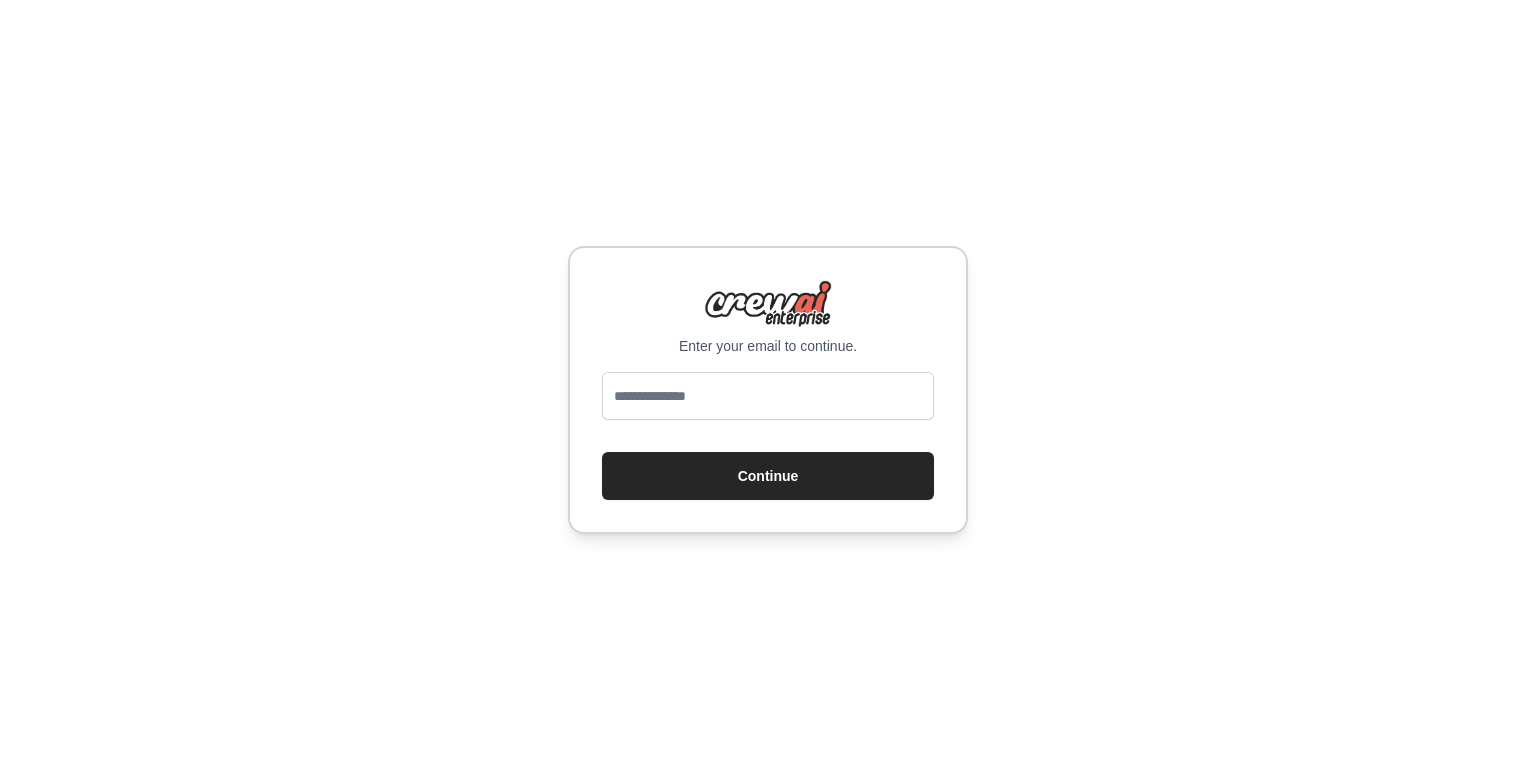 scroll, scrollTop: 0, scrollLeft: 0, axis: both 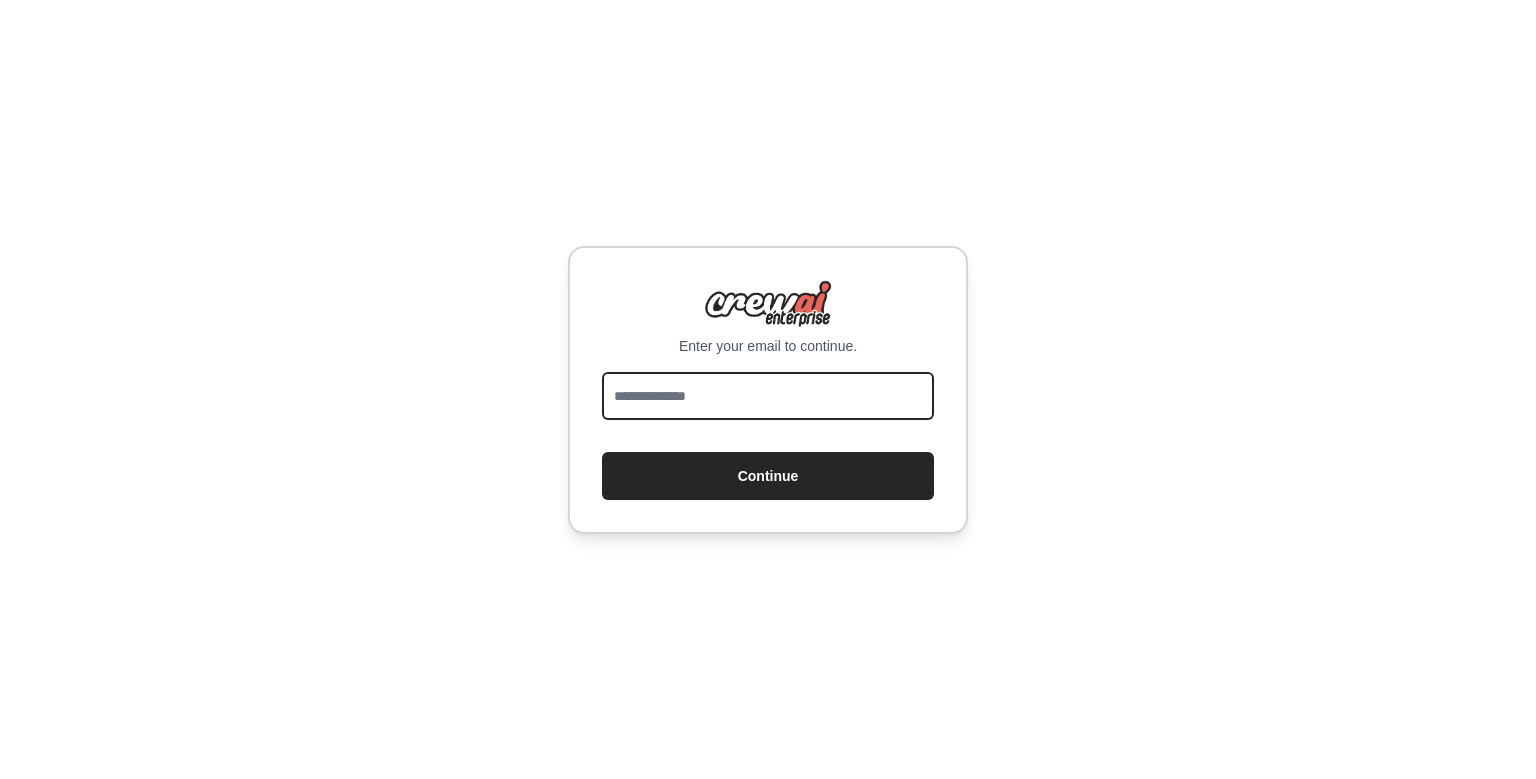 click at bounding box center [768, 396] 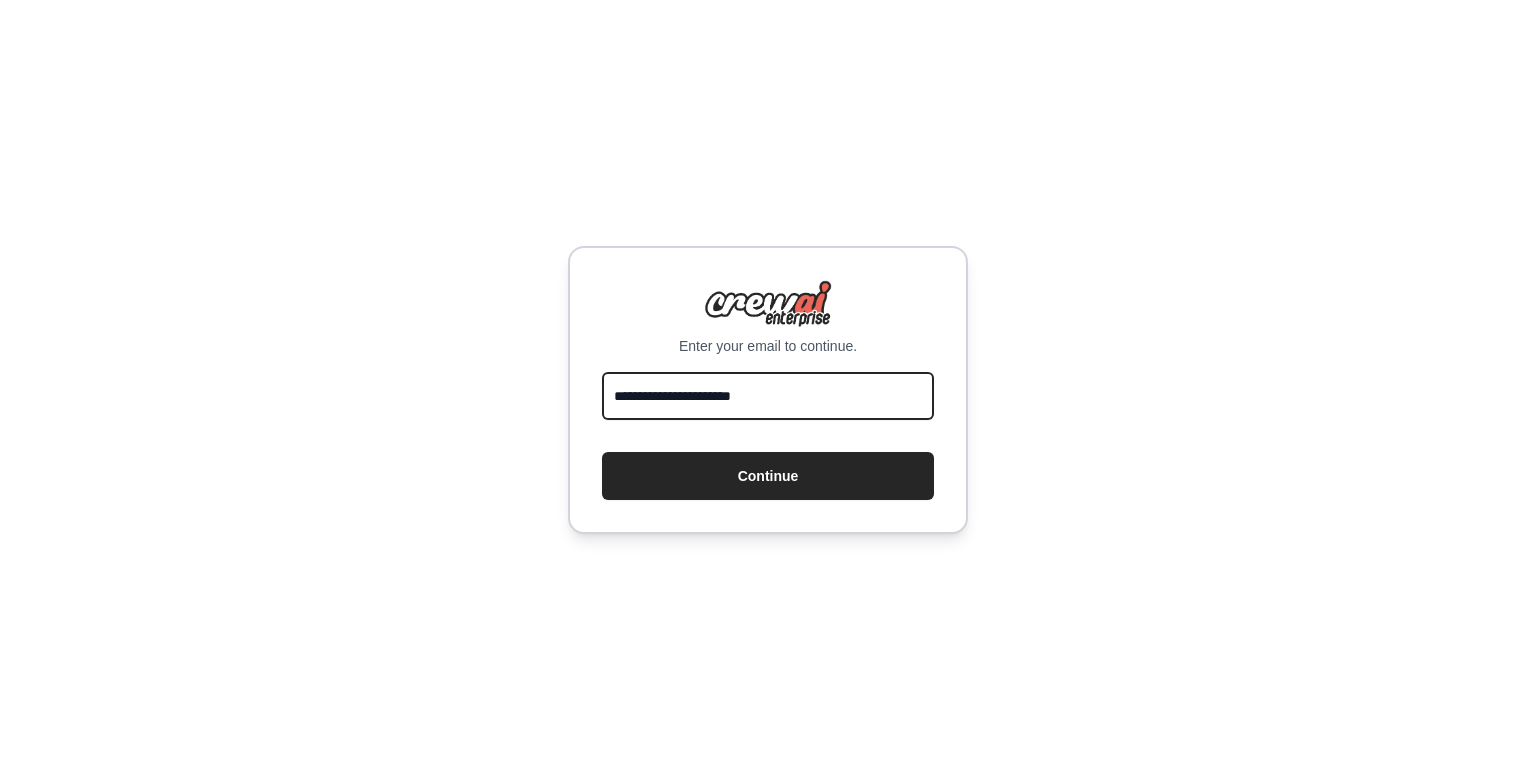 type on "**********" 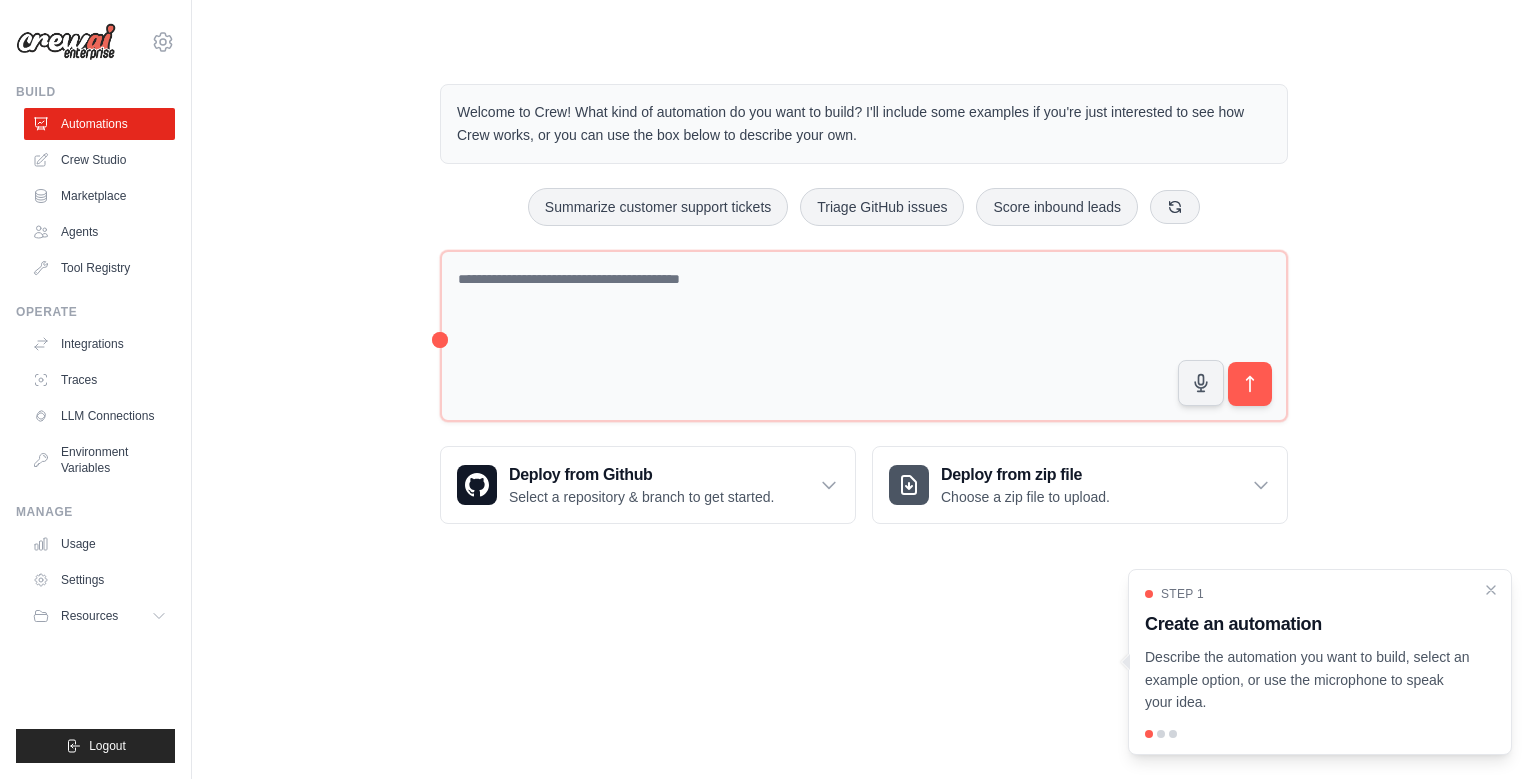 scroll, scrollTop: 0, scrollLeft: 0, axis: both 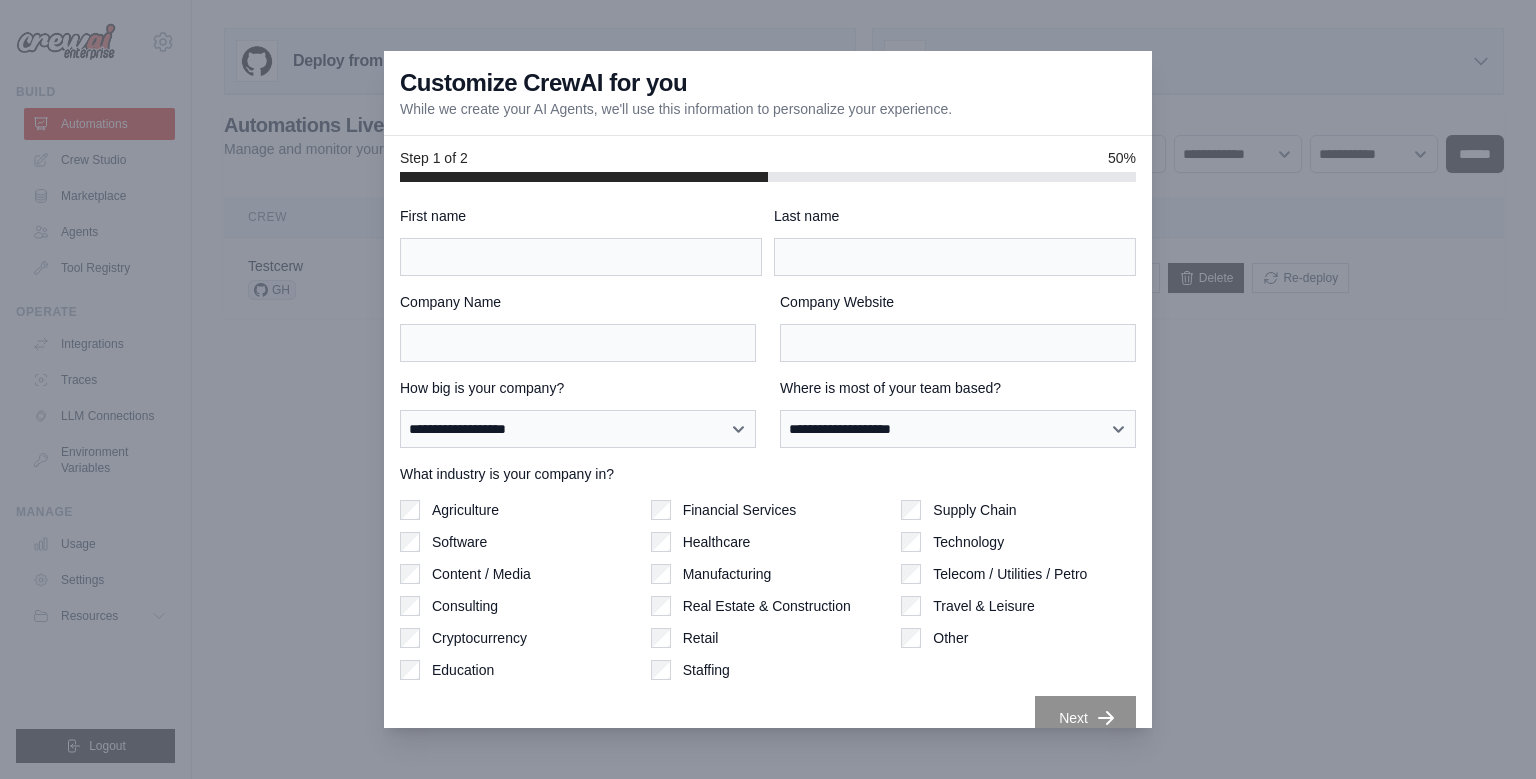 click at bounding box center [768, 389] 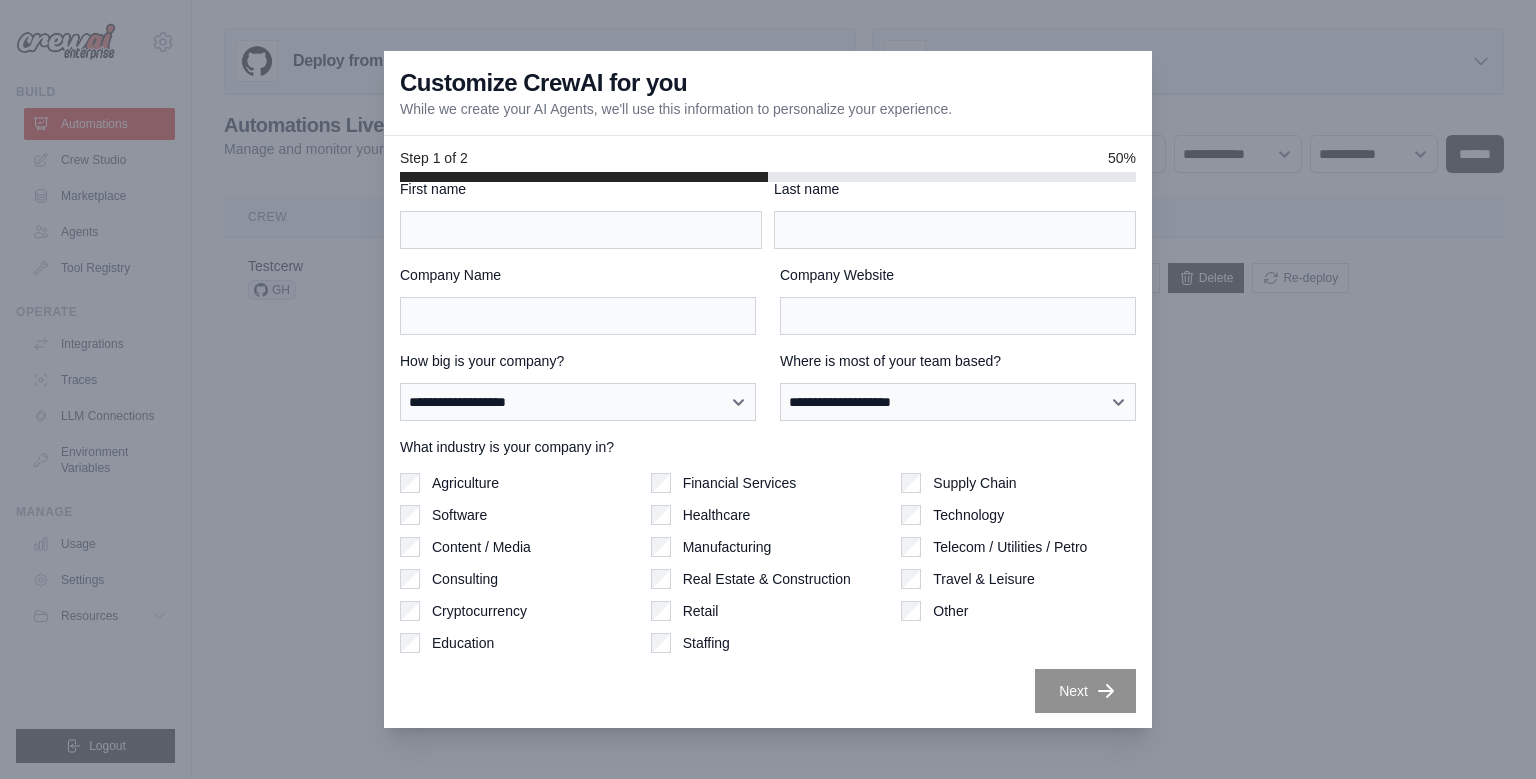 scroll, scrollTop: 0, scrollLeft: 0, axis: both 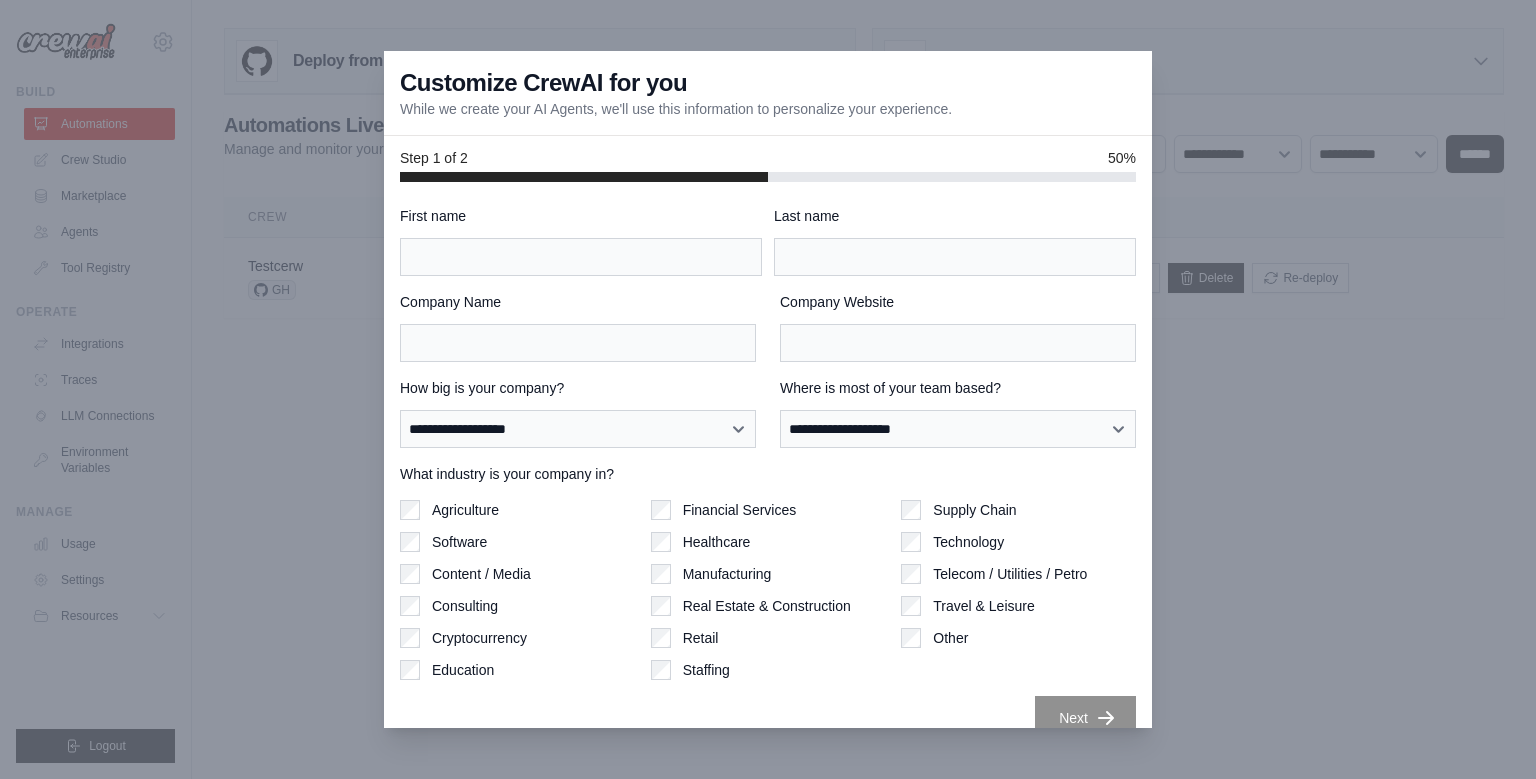 click at bounding box center (768, 389) 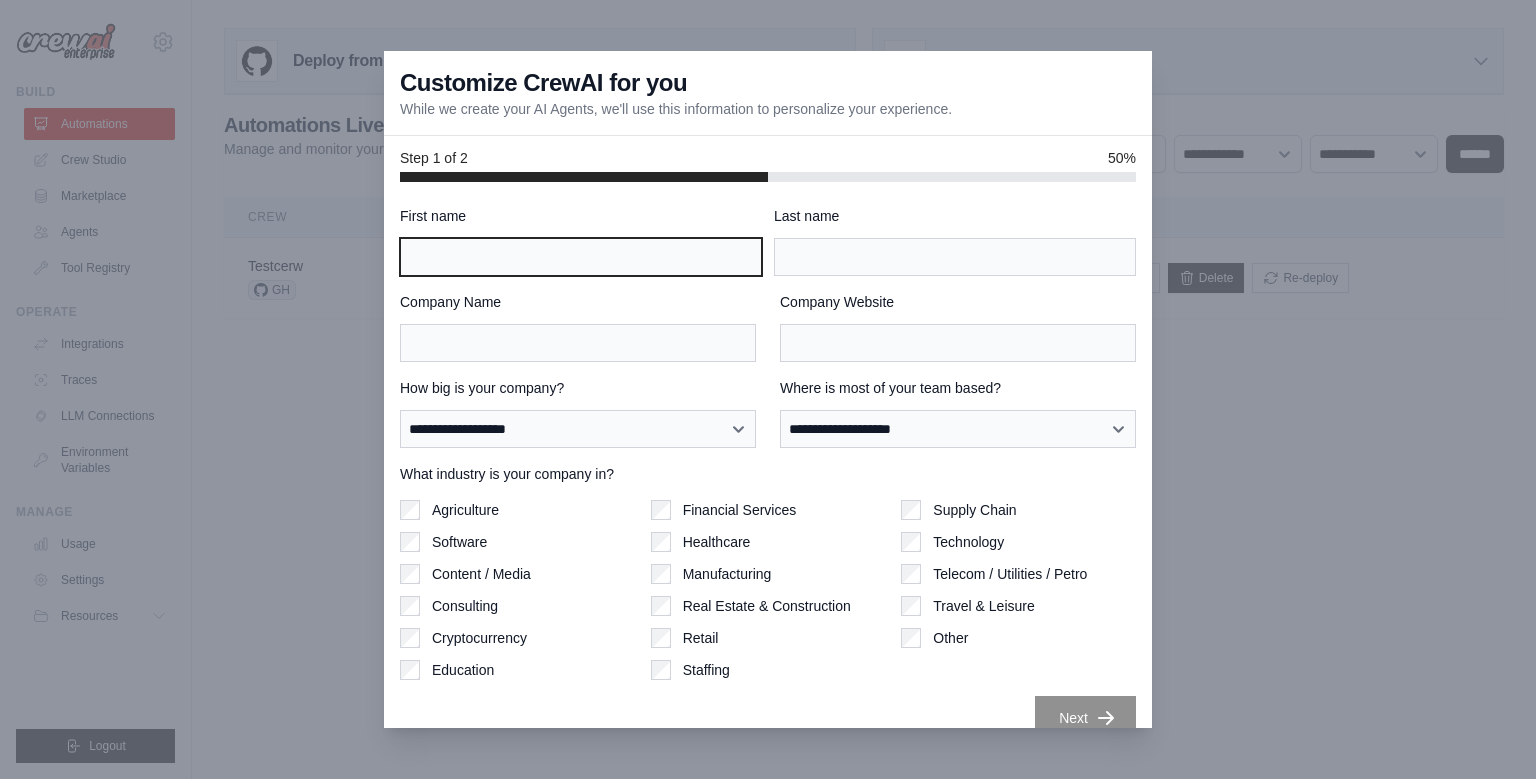 click on "First name" at bounding box center (581, 257) 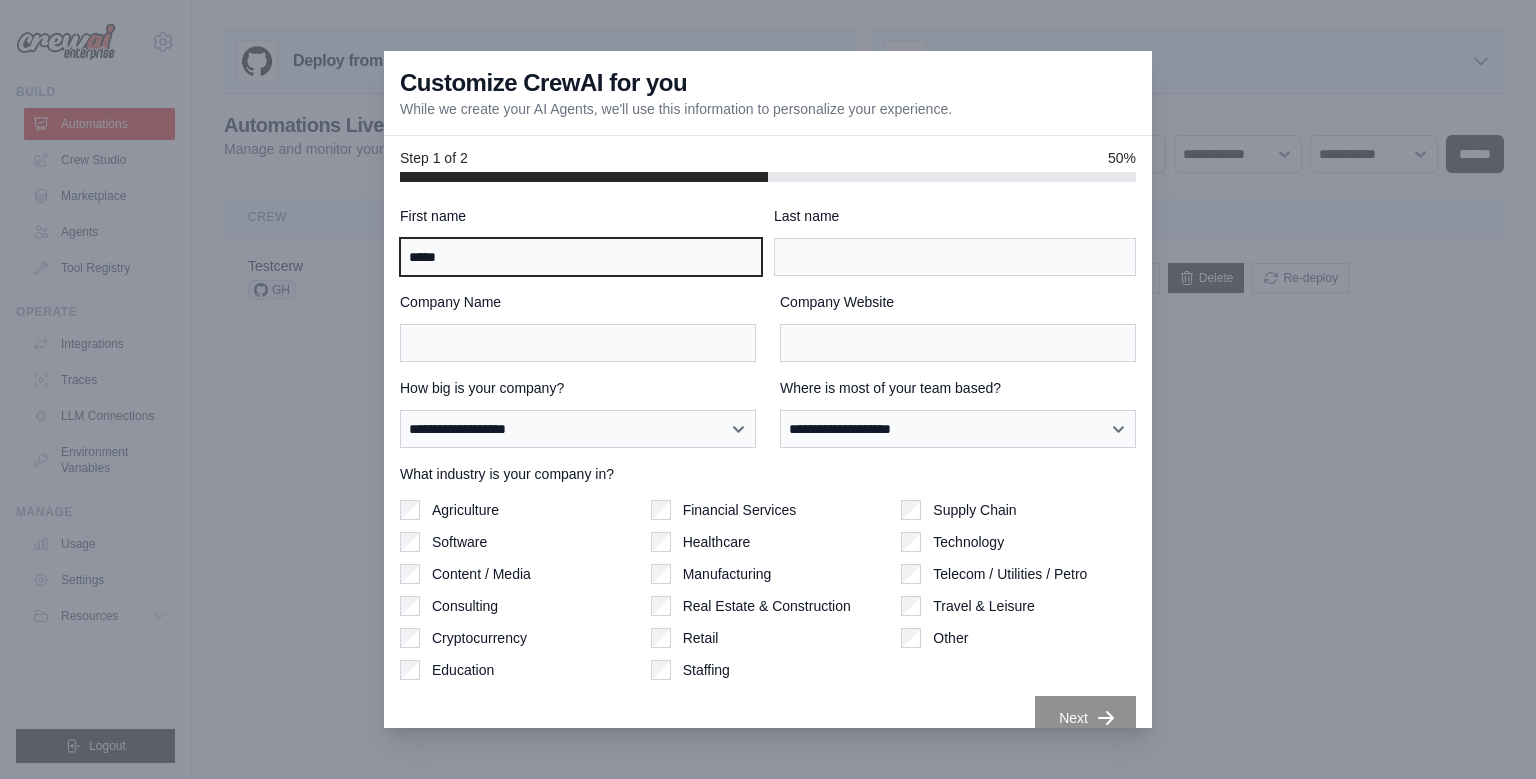 type on "*****" 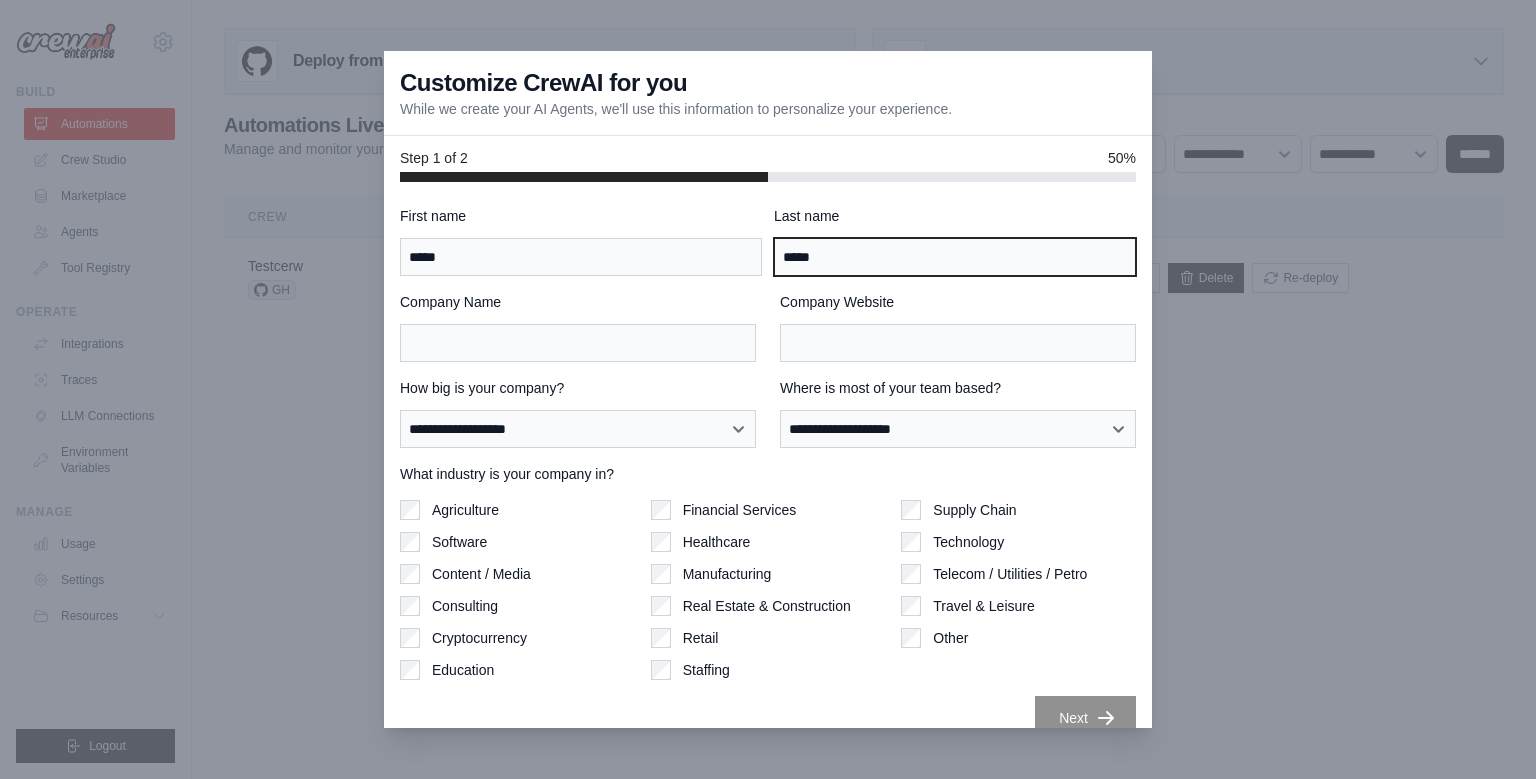 type on "*****" 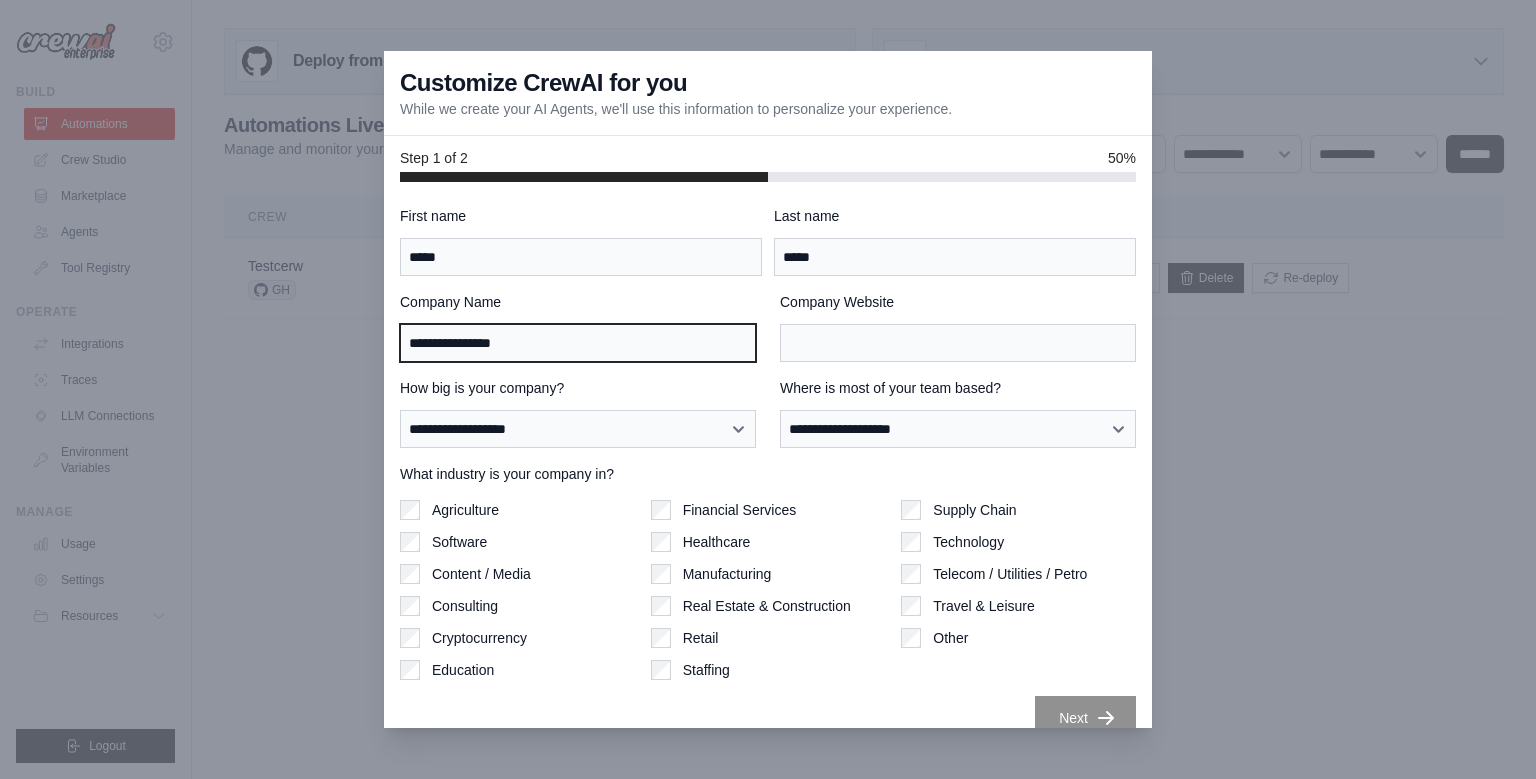 type on "**********" 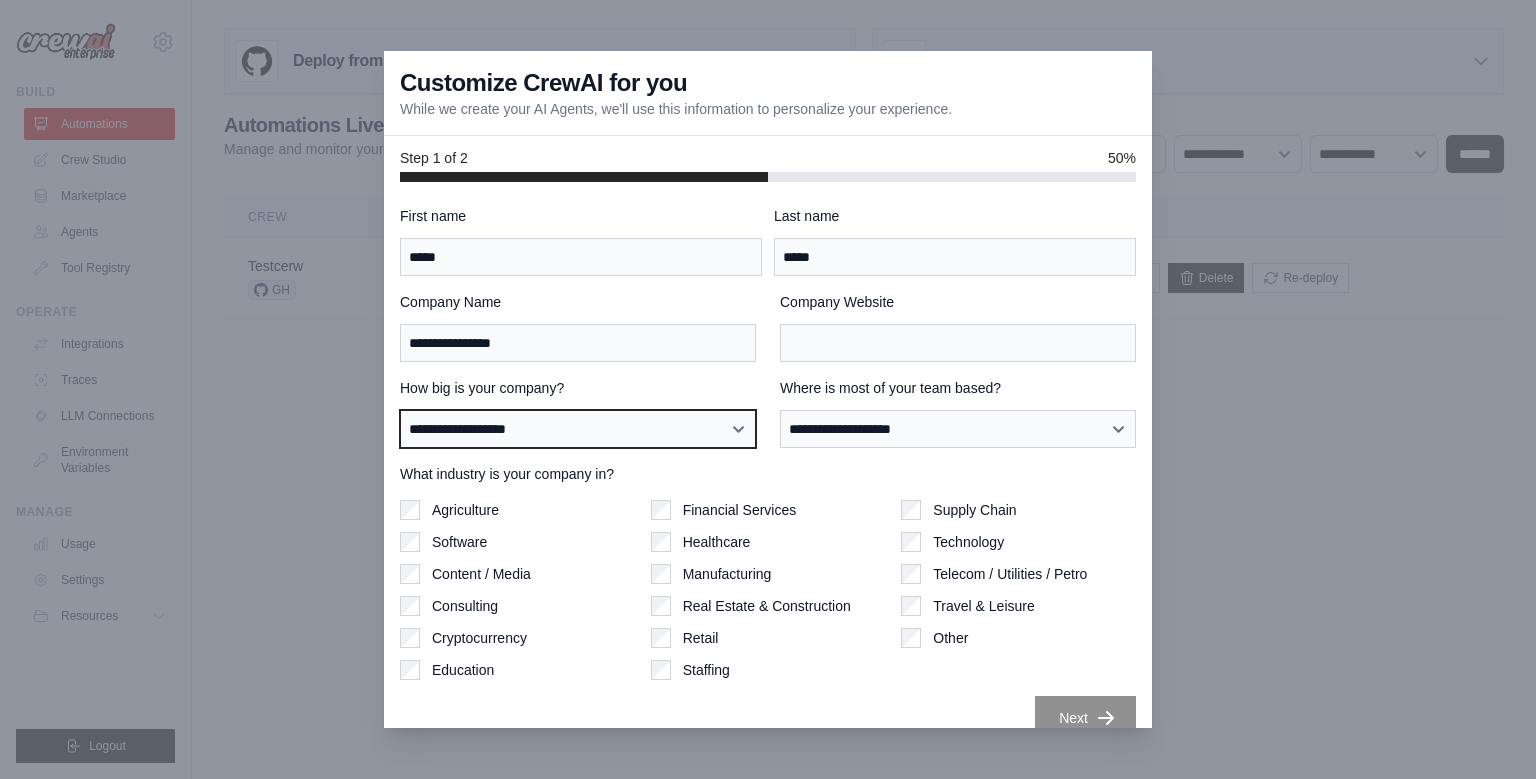 click on "**********" at bounding box center [578, 429] 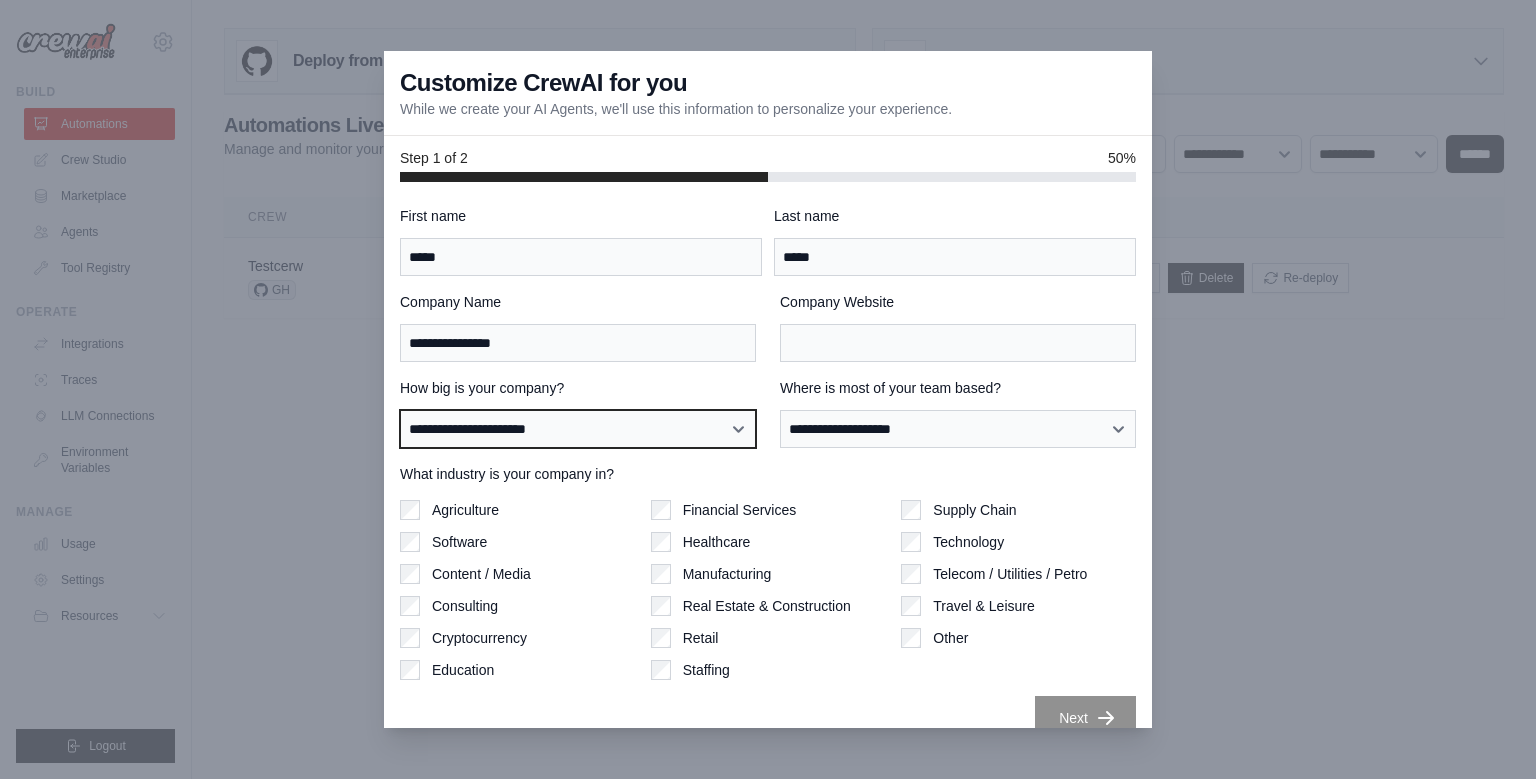 click on "**********" at bounding box center (0, 0) 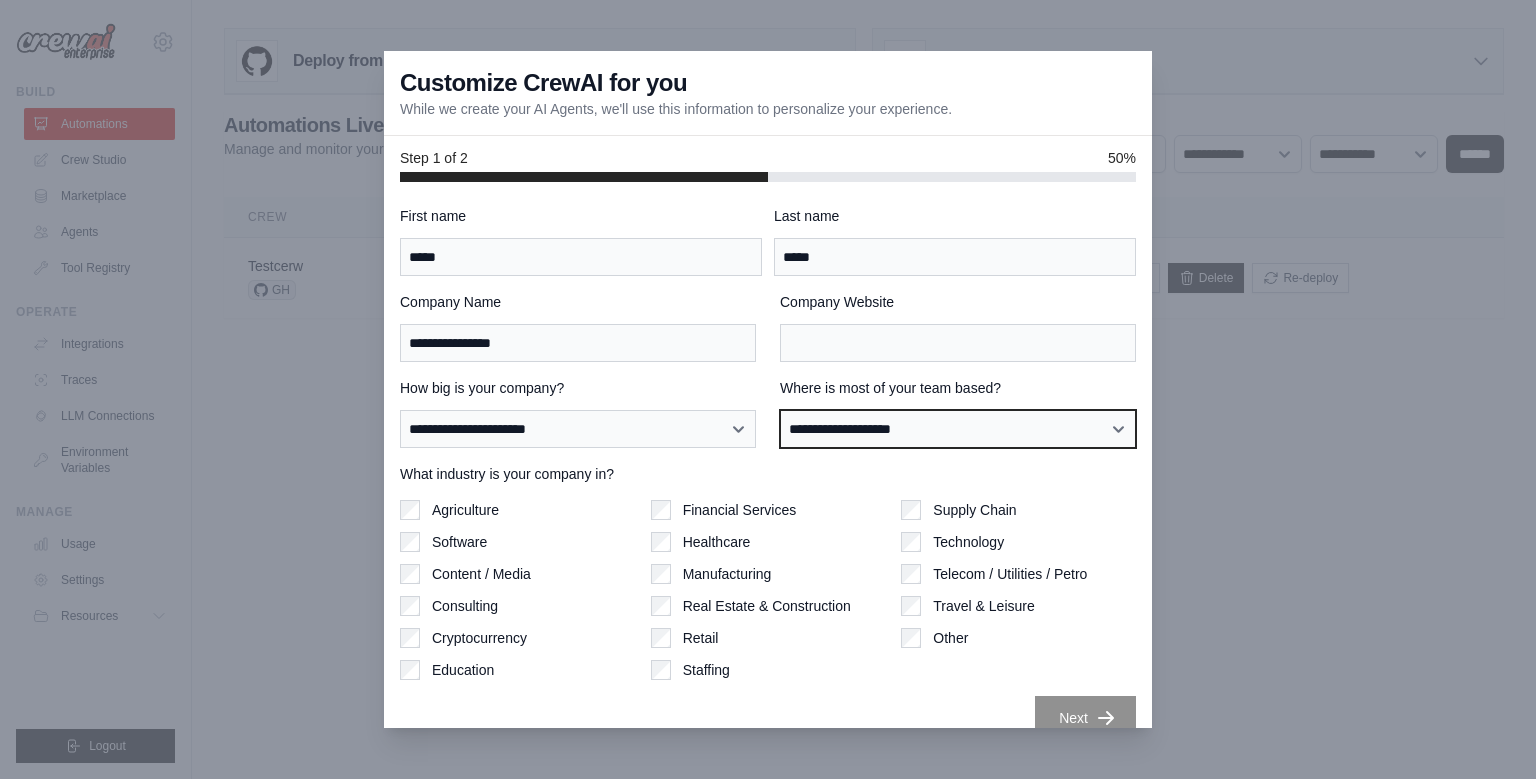 click on "**********" at bounding box center [958, 429] 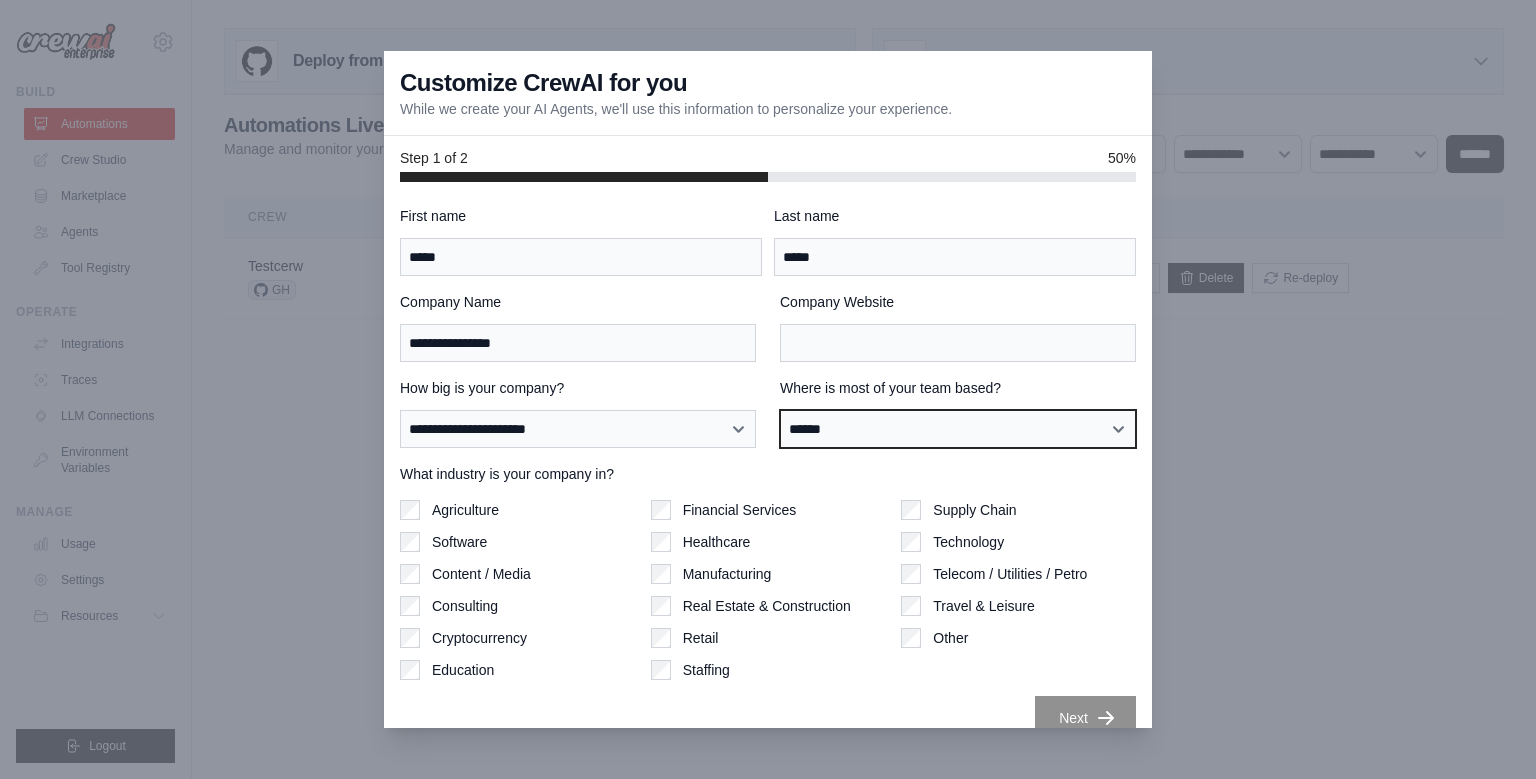 click on "******" at bounding box center [0, 0] 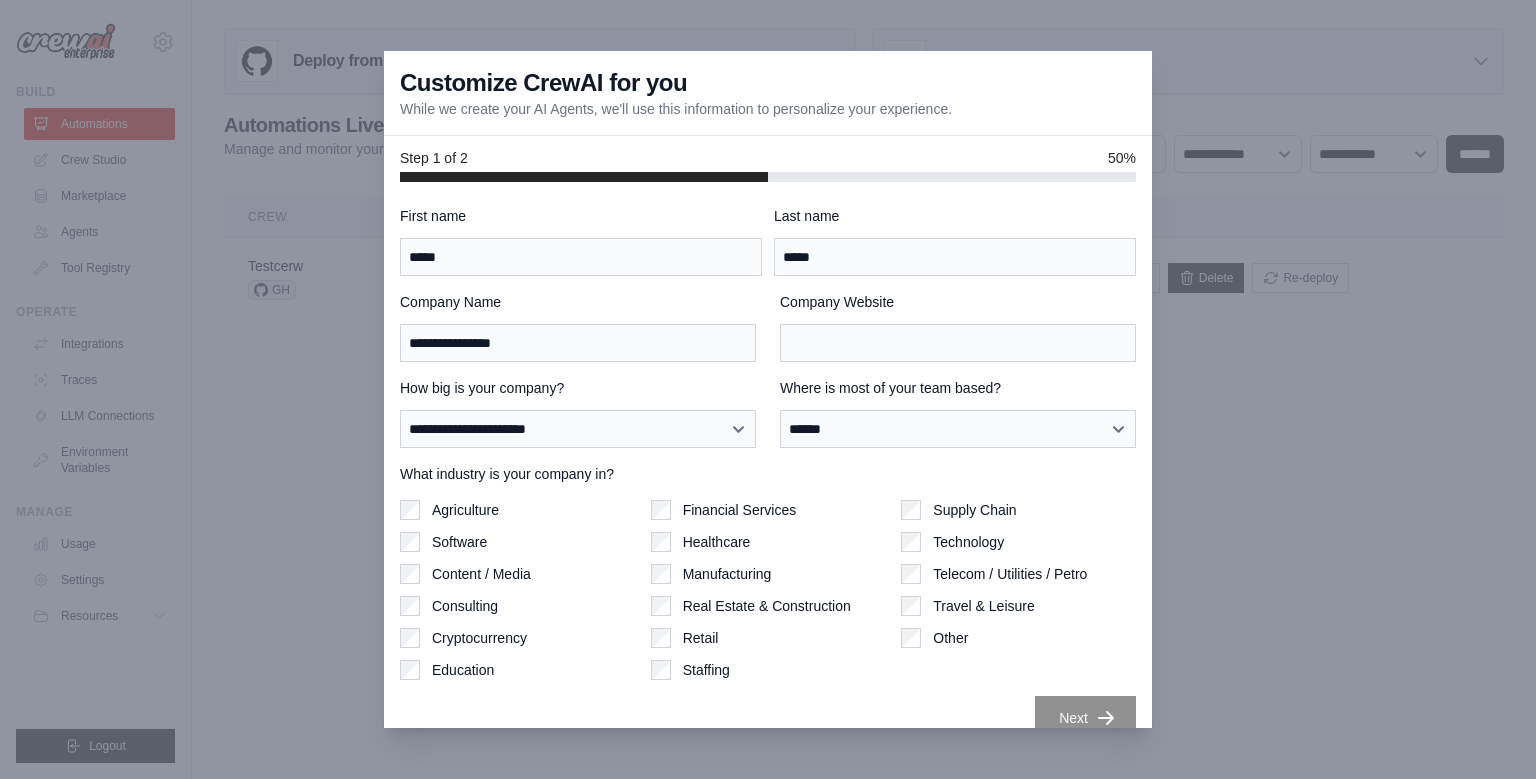 click on "Education" at bounding box center [463, 670] 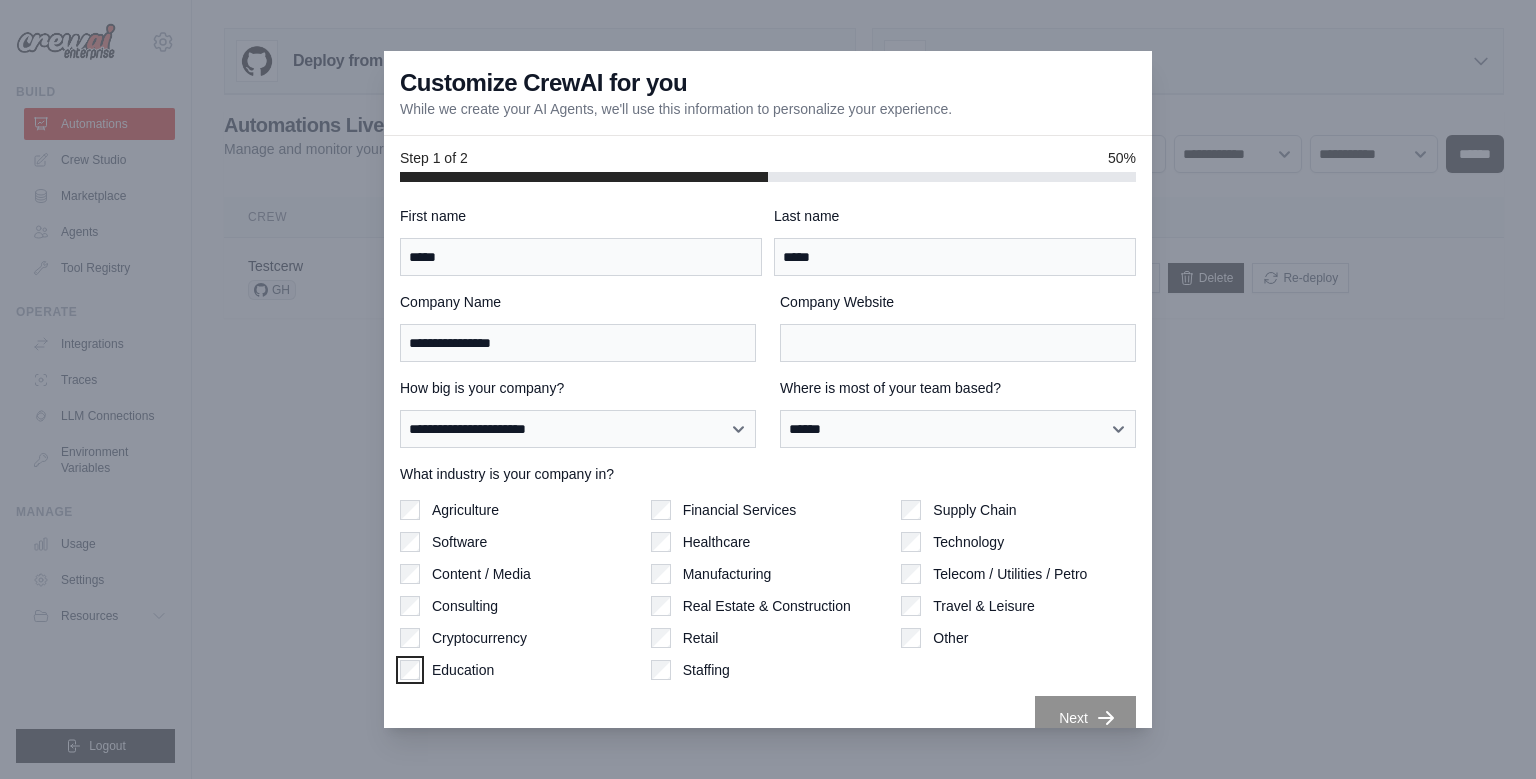 scroll, scrollTop: 27, scrollLeft: 0, axis: vertical 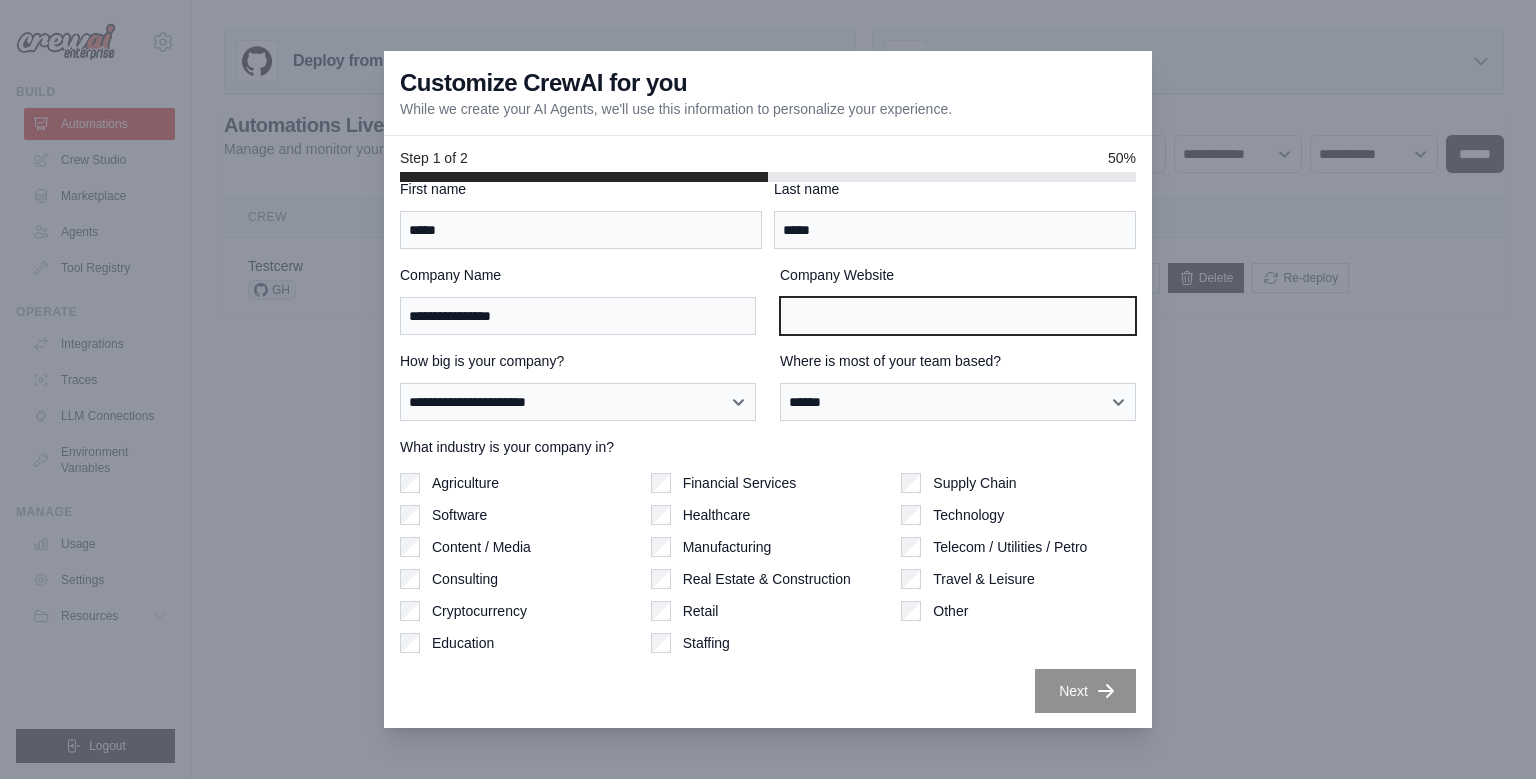 click on "Company Website" at bounding box center [958, 316] 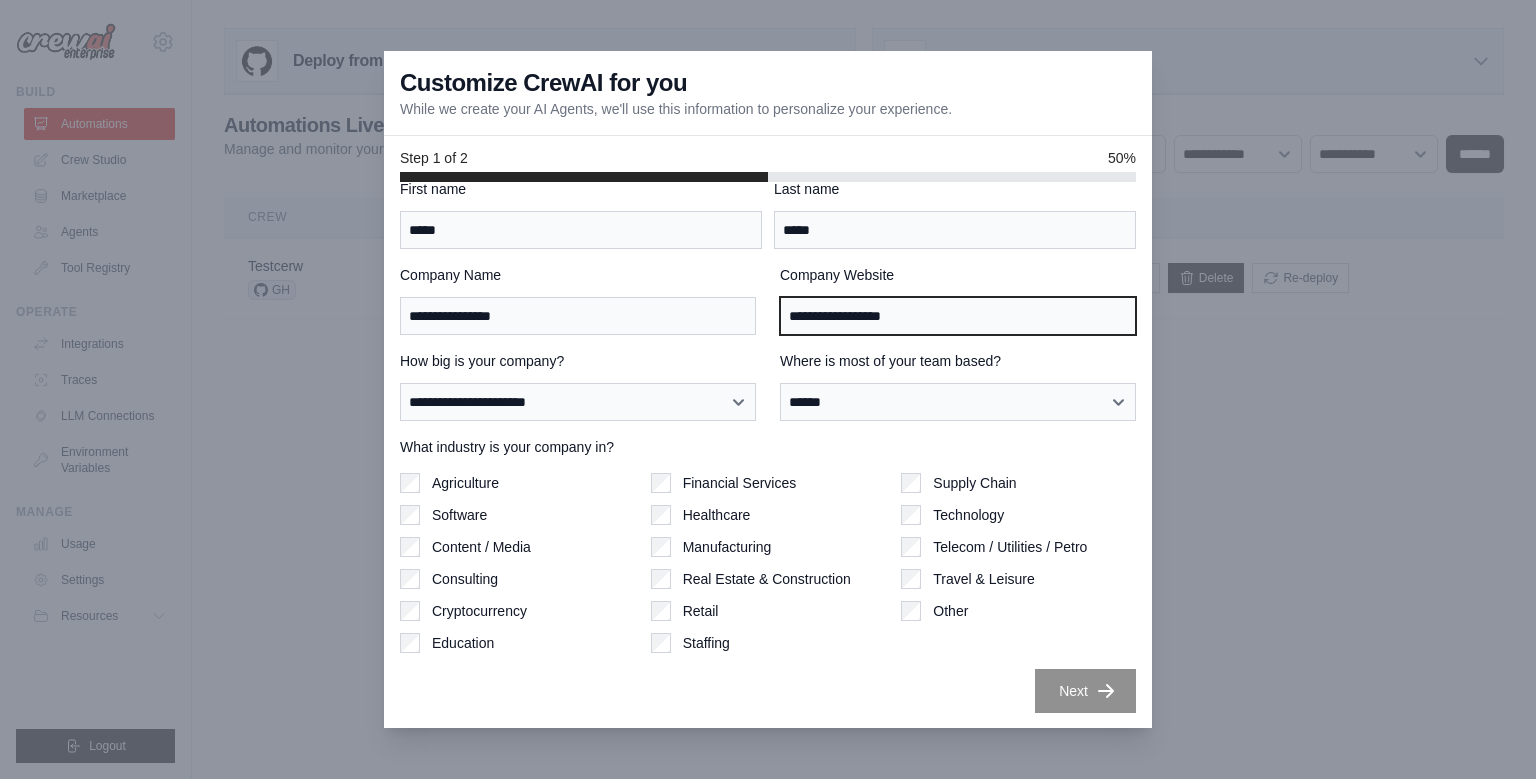 scroll, scrollTop: 0, scrollLeft: 0, axis: both 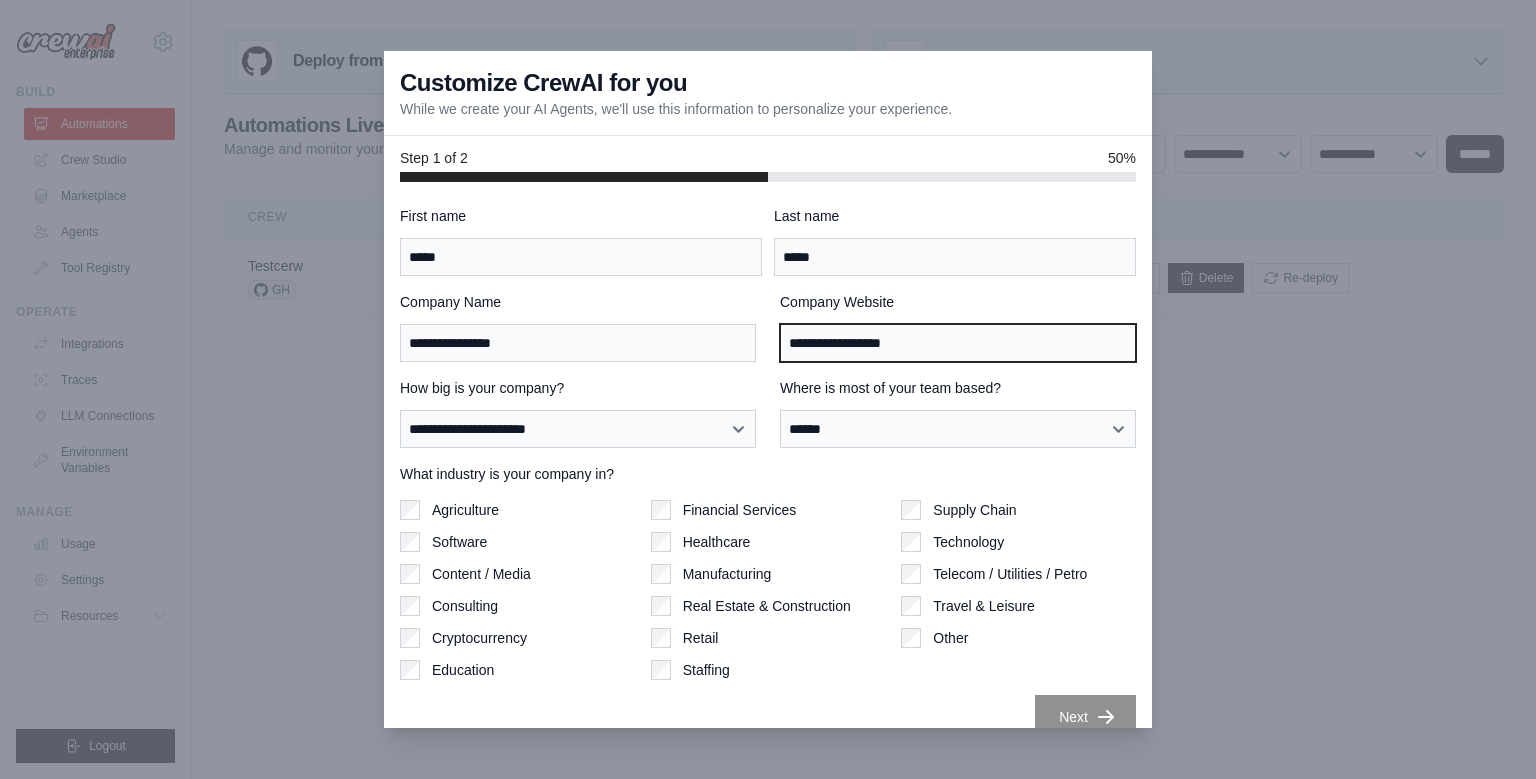 type on "**********" 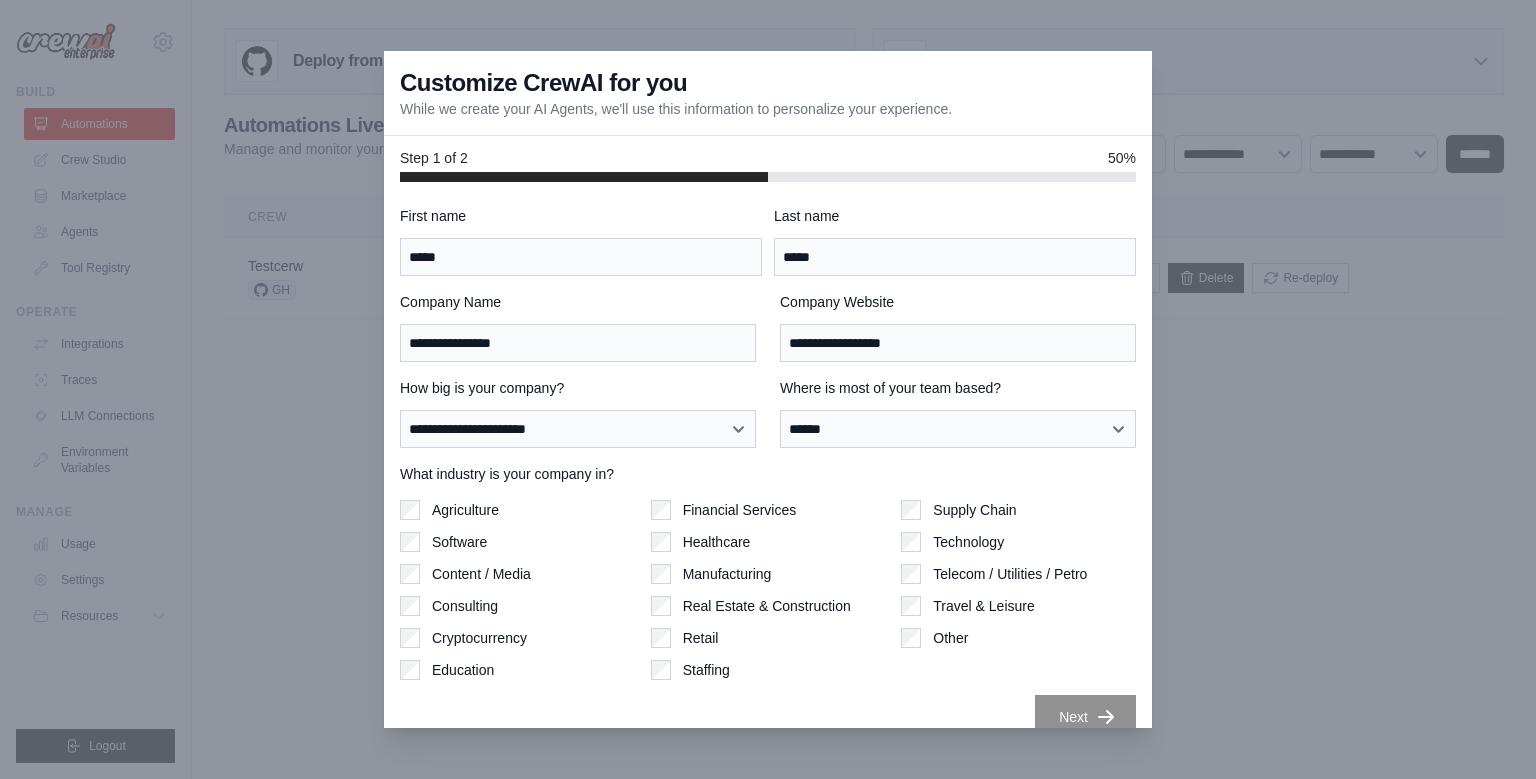 click on "Next" at bounding box center [1085, 717] 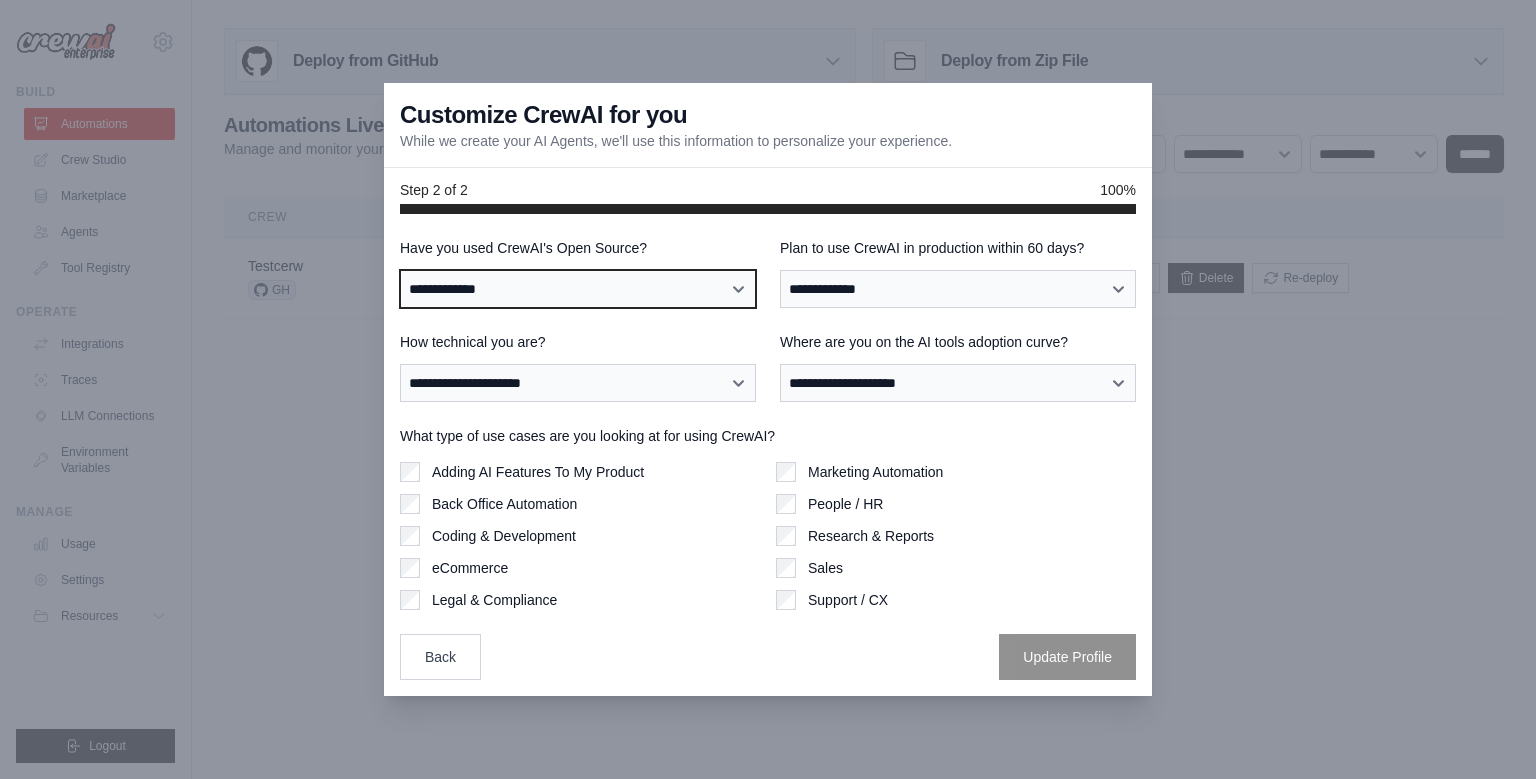 click on "**********" at bounding box center (578, 289) 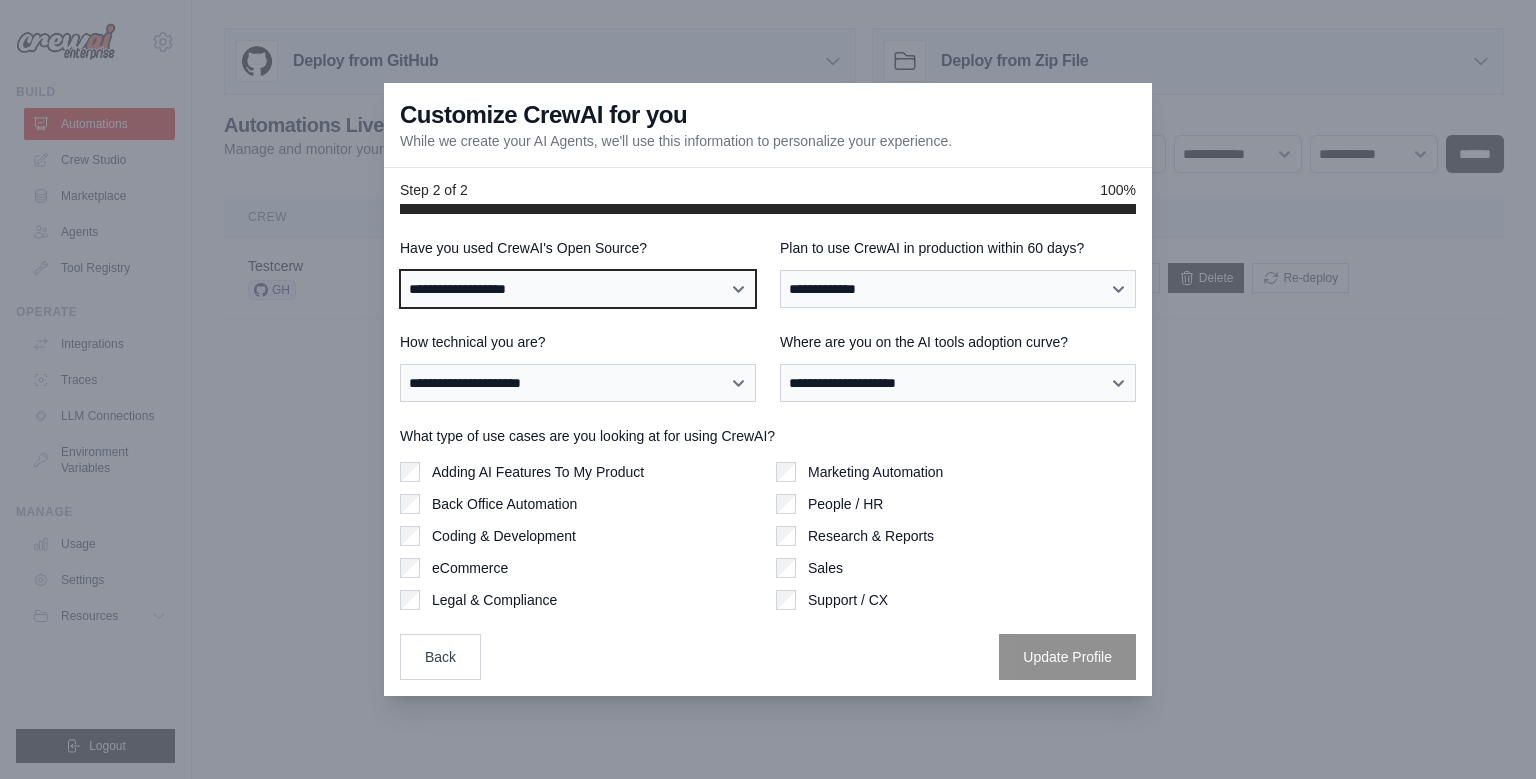 click on "**********" at bounding box center [0, 0] 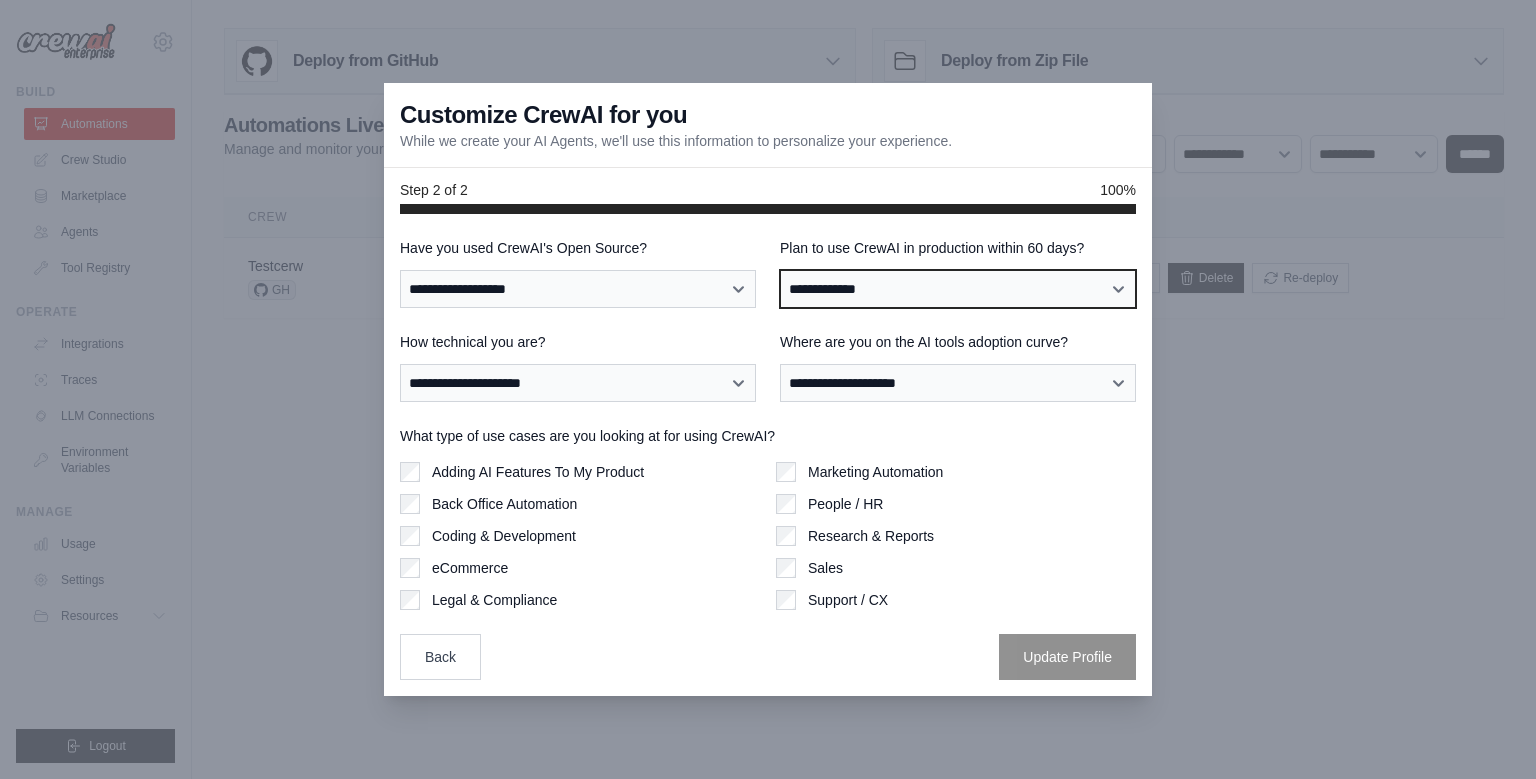 click on "**********" at bounding box center (958, 289) 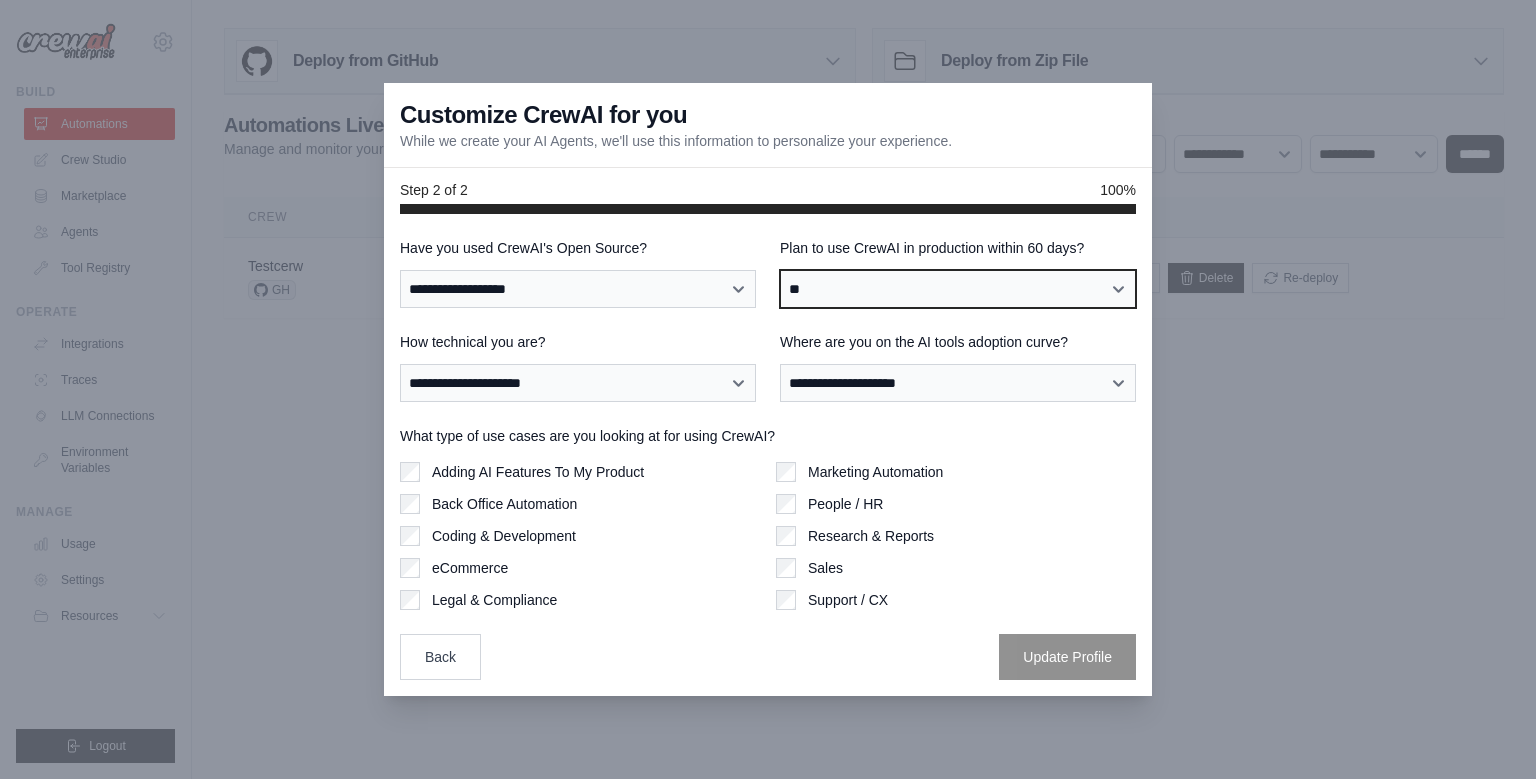 click on "**" at bounding box center [0, 0] 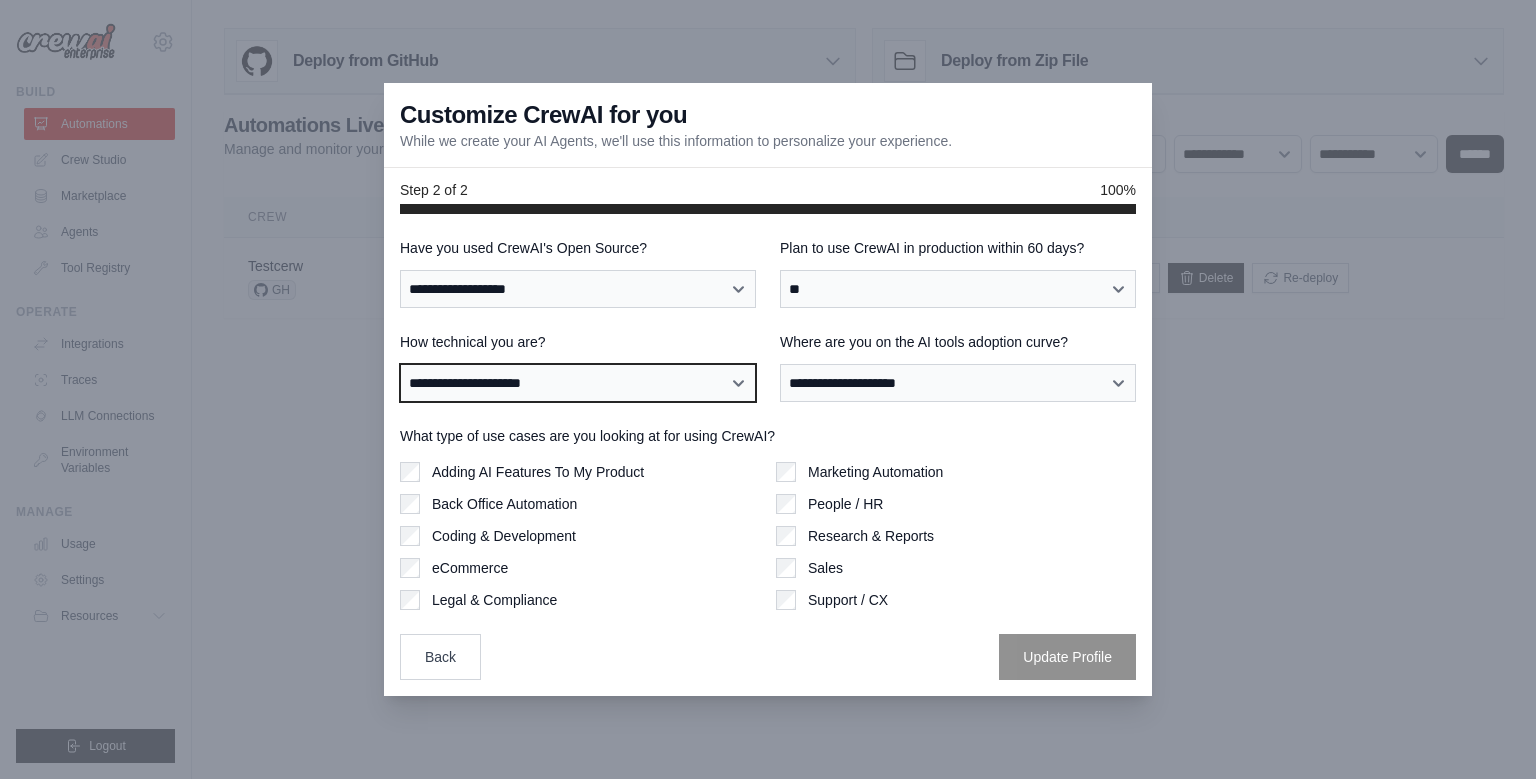 click on "**********" at bounding box center (578, 383) 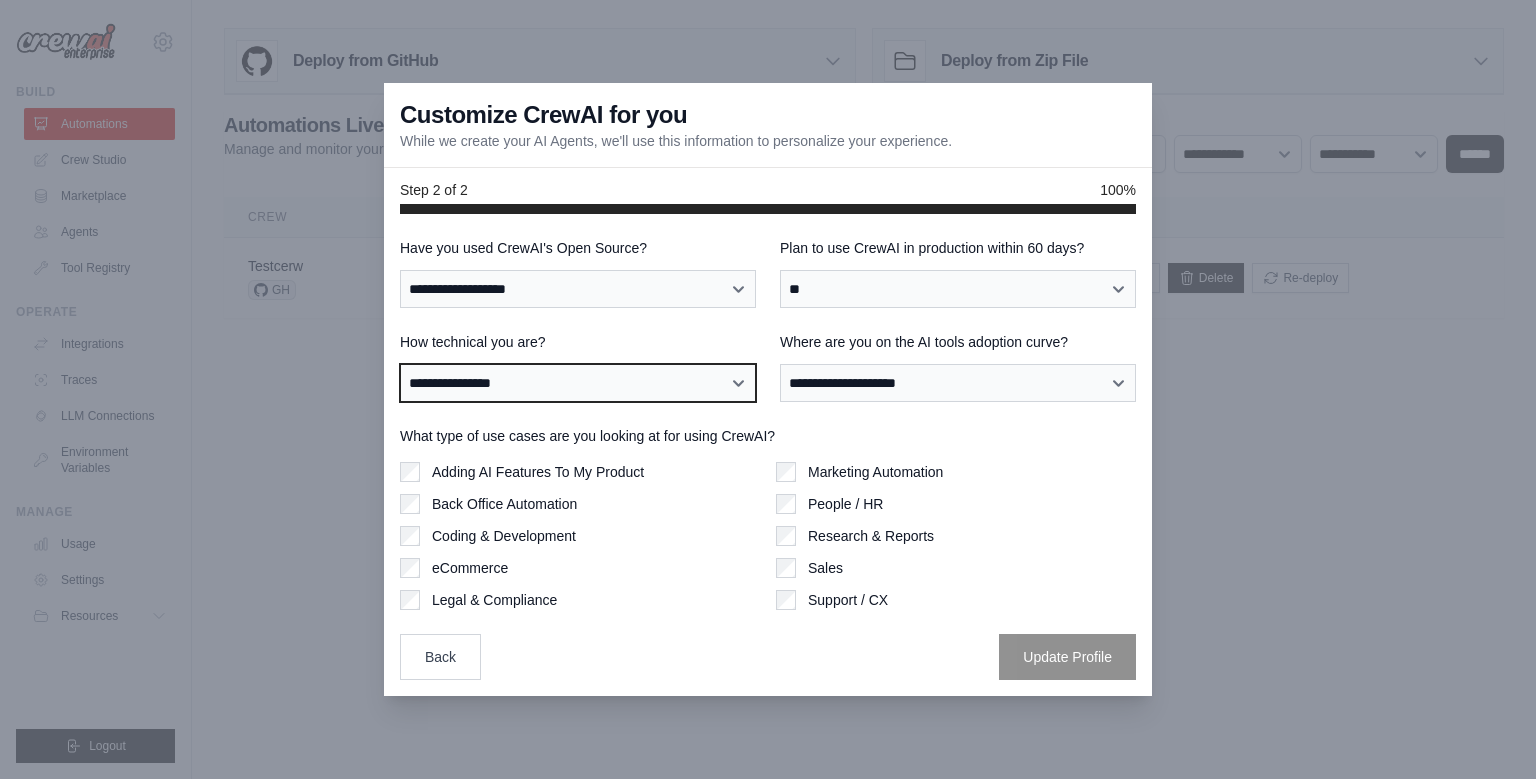 click on "**********" at bounding box center (0, 0) 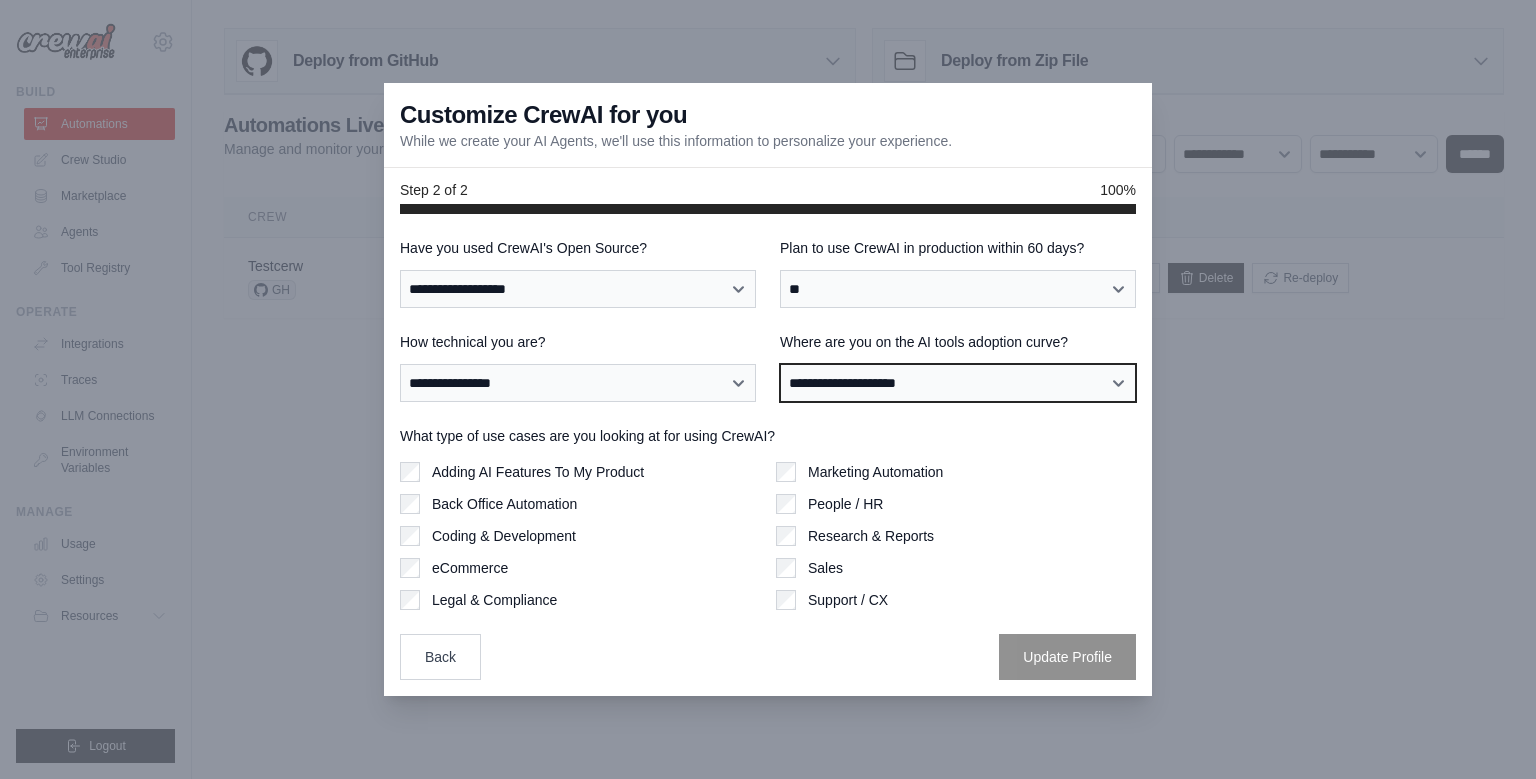 click on "**********" at bounding box center (958, 383) 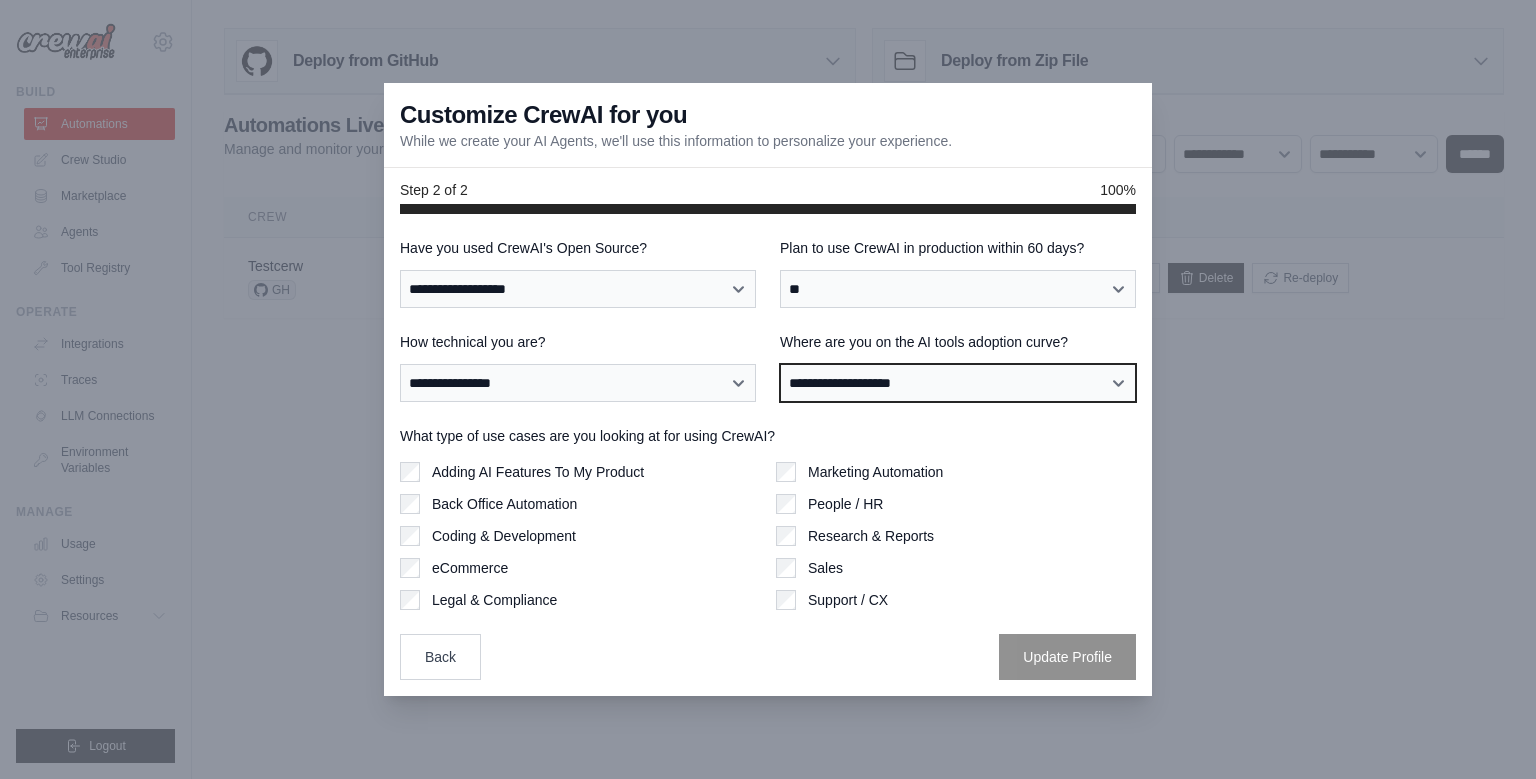 click on "**********" at bounding box center (0, 0) 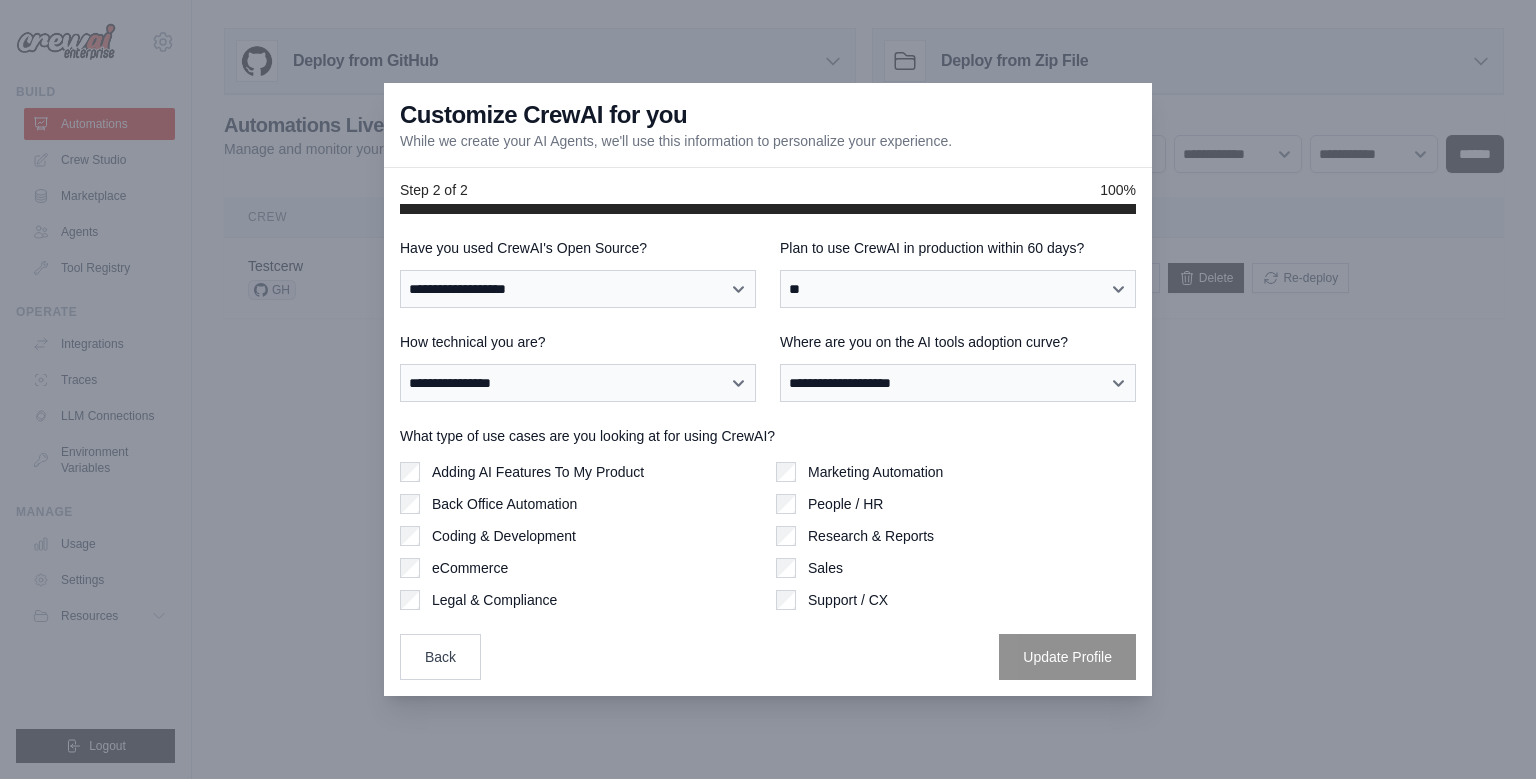 click on "Adding AI Features To My Product" at bounding box center [538, 472] 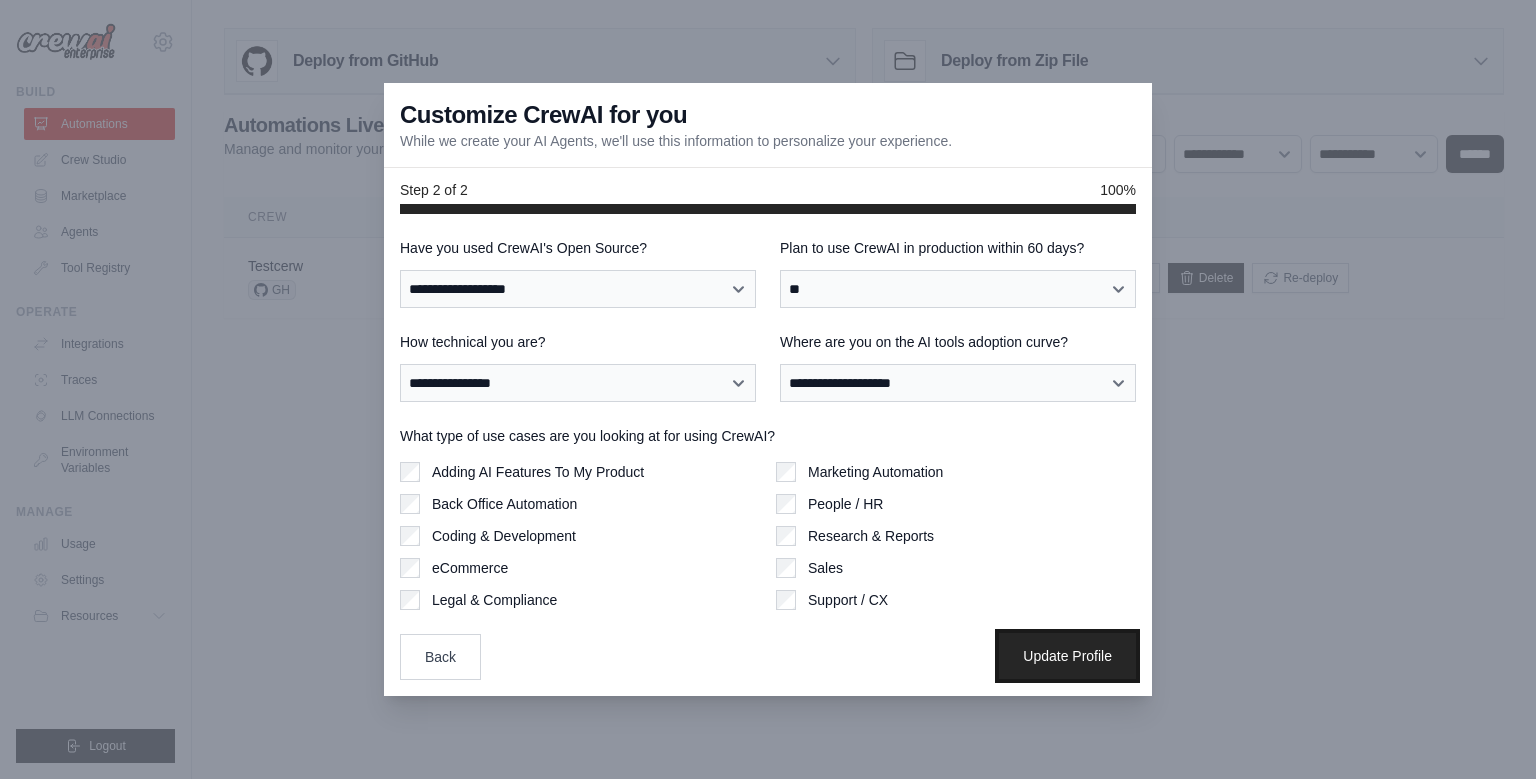 click on "Update Profile" at bounding box center [1067, 656] 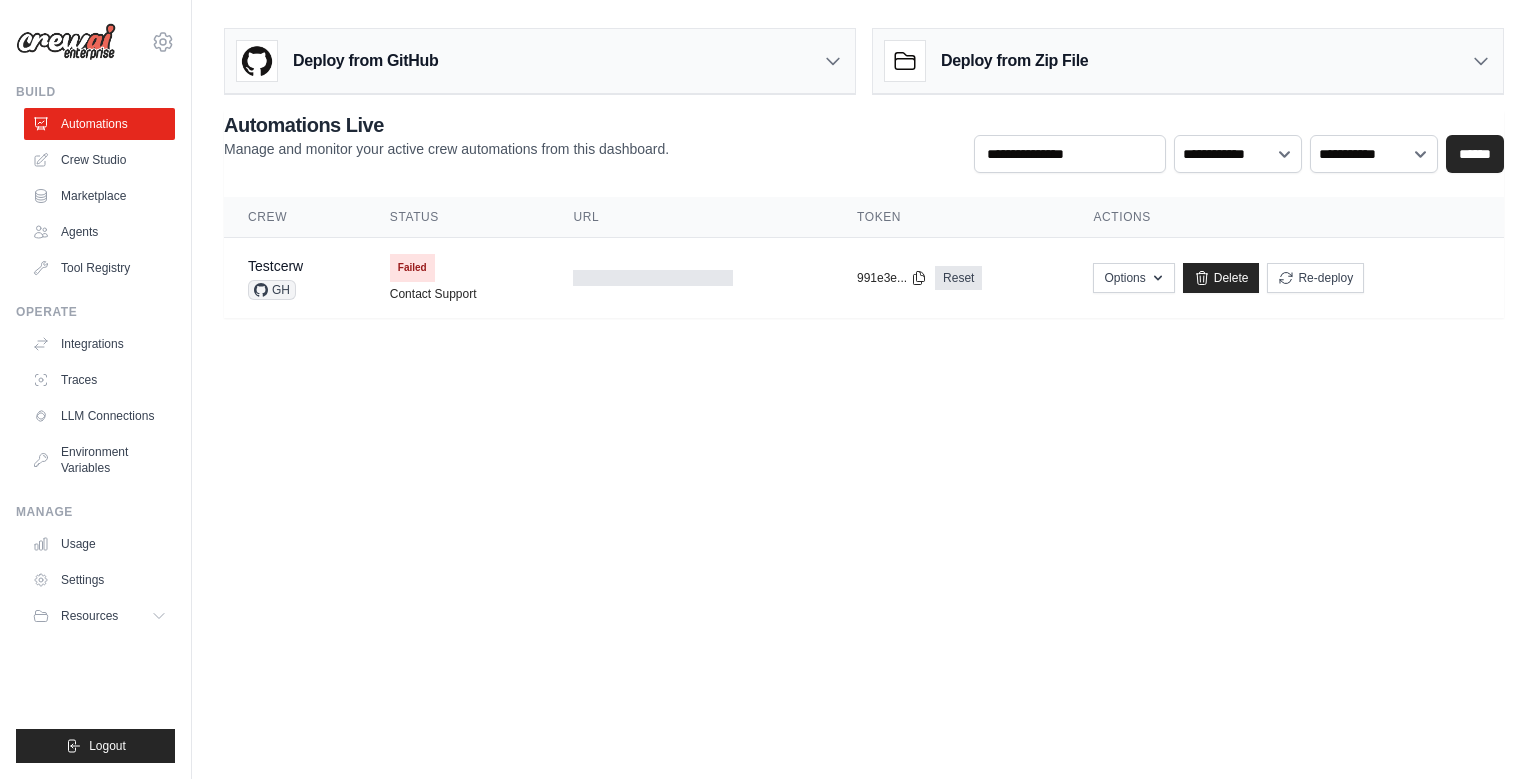 scroll, scrollTop: 0, scrollLeft: 0, axis: both 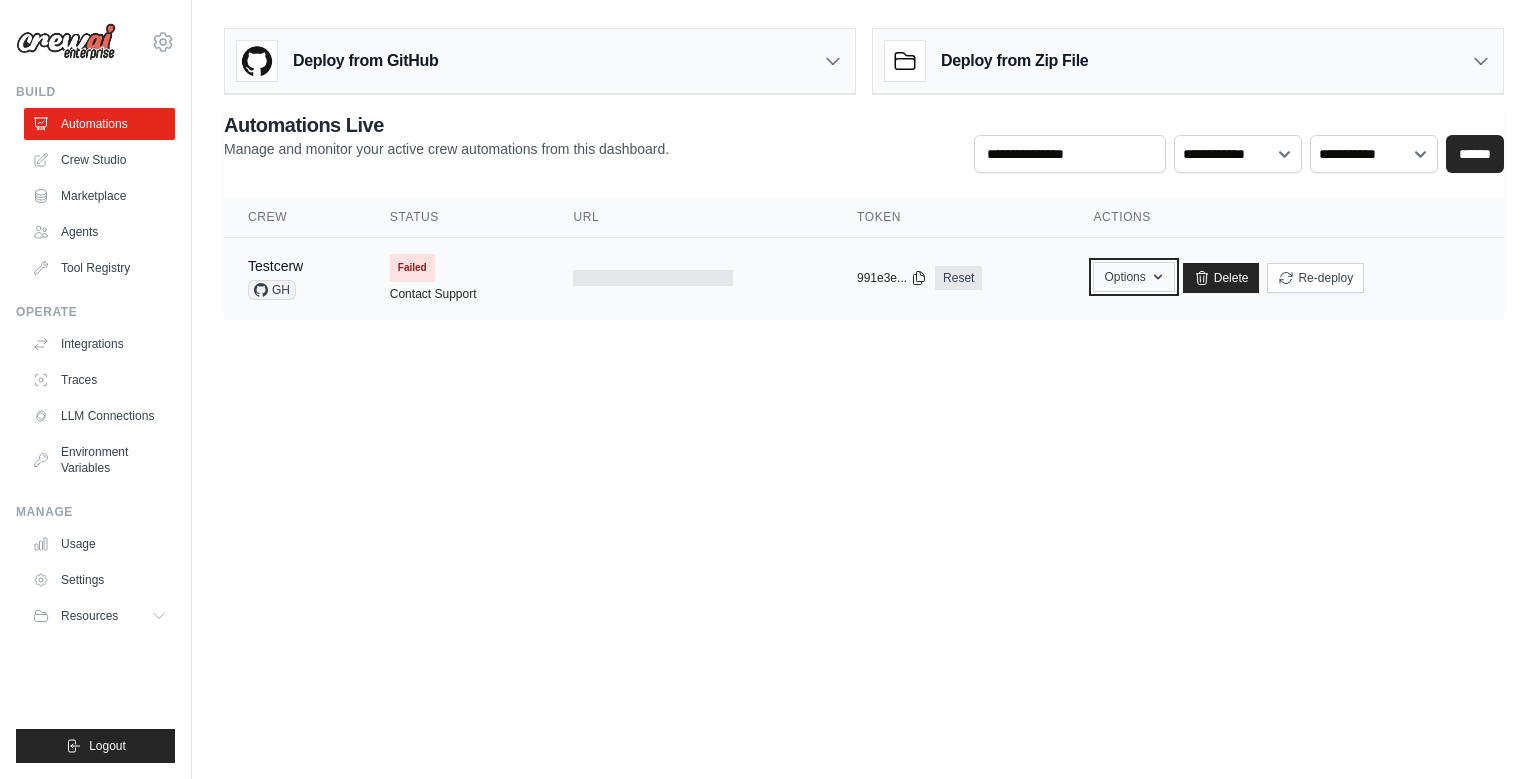 click 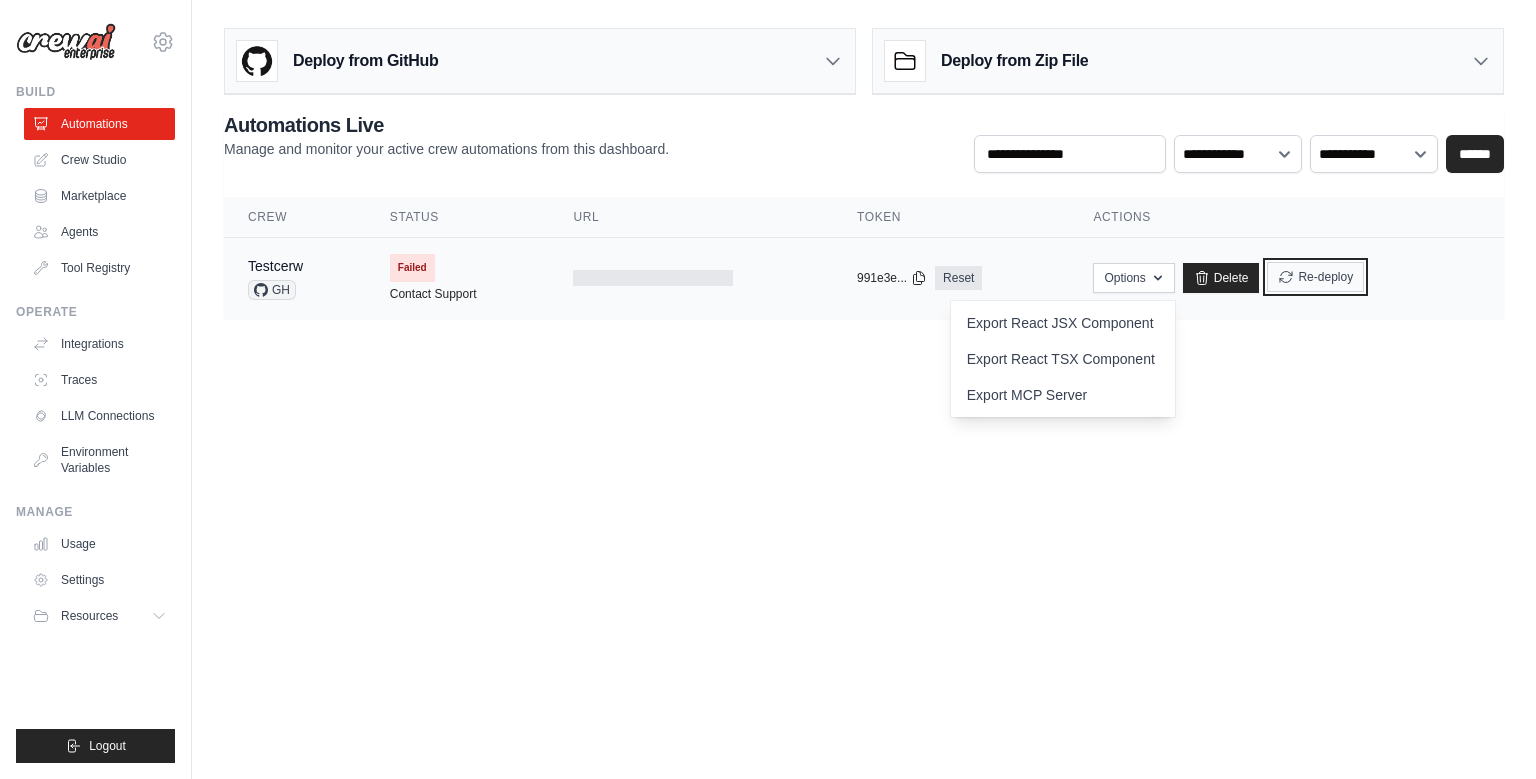 click on "Re-deploy" at bounding box center [1315, 277] 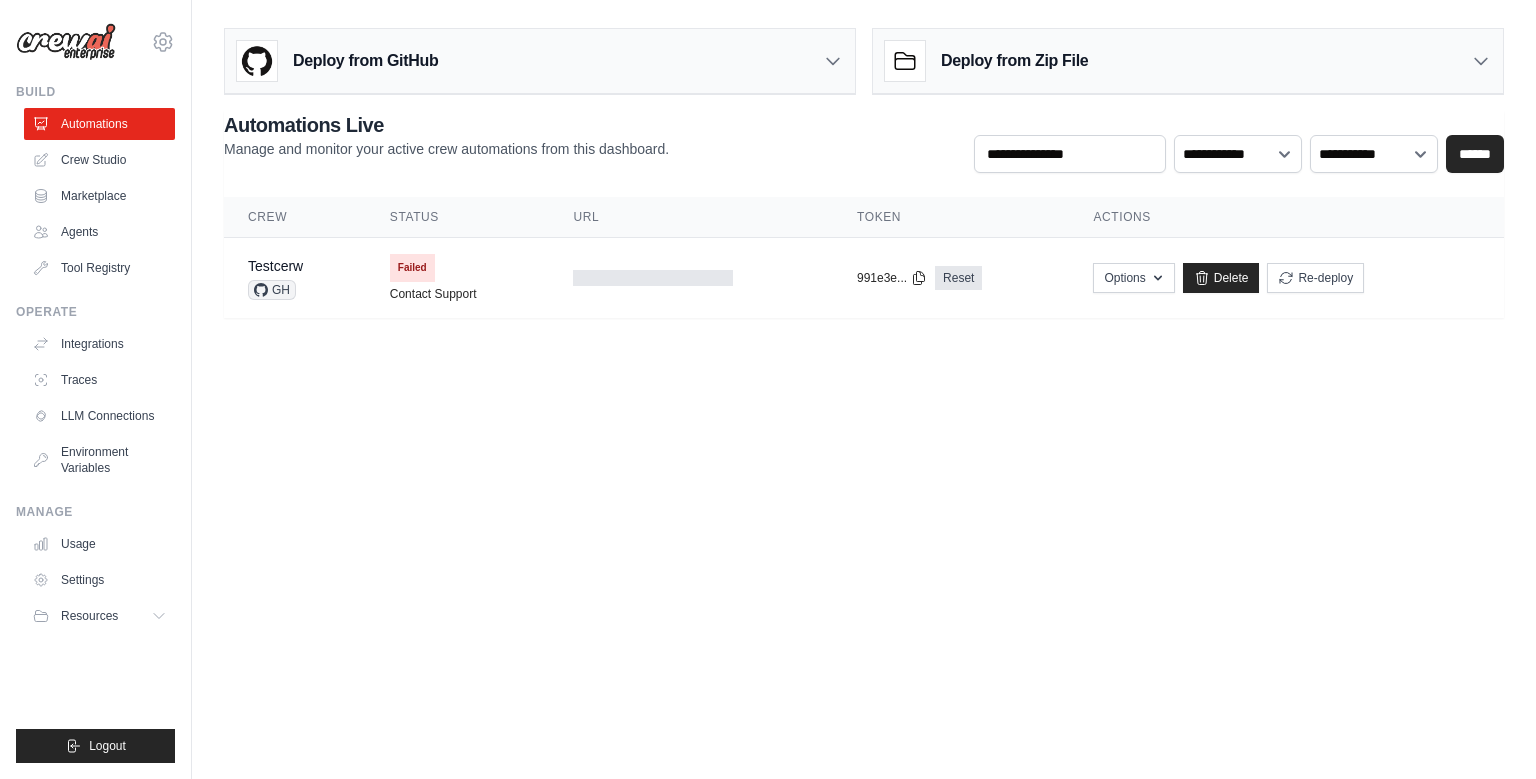scroll, scrollTop: 0, scrollLeft: 0, axis: both 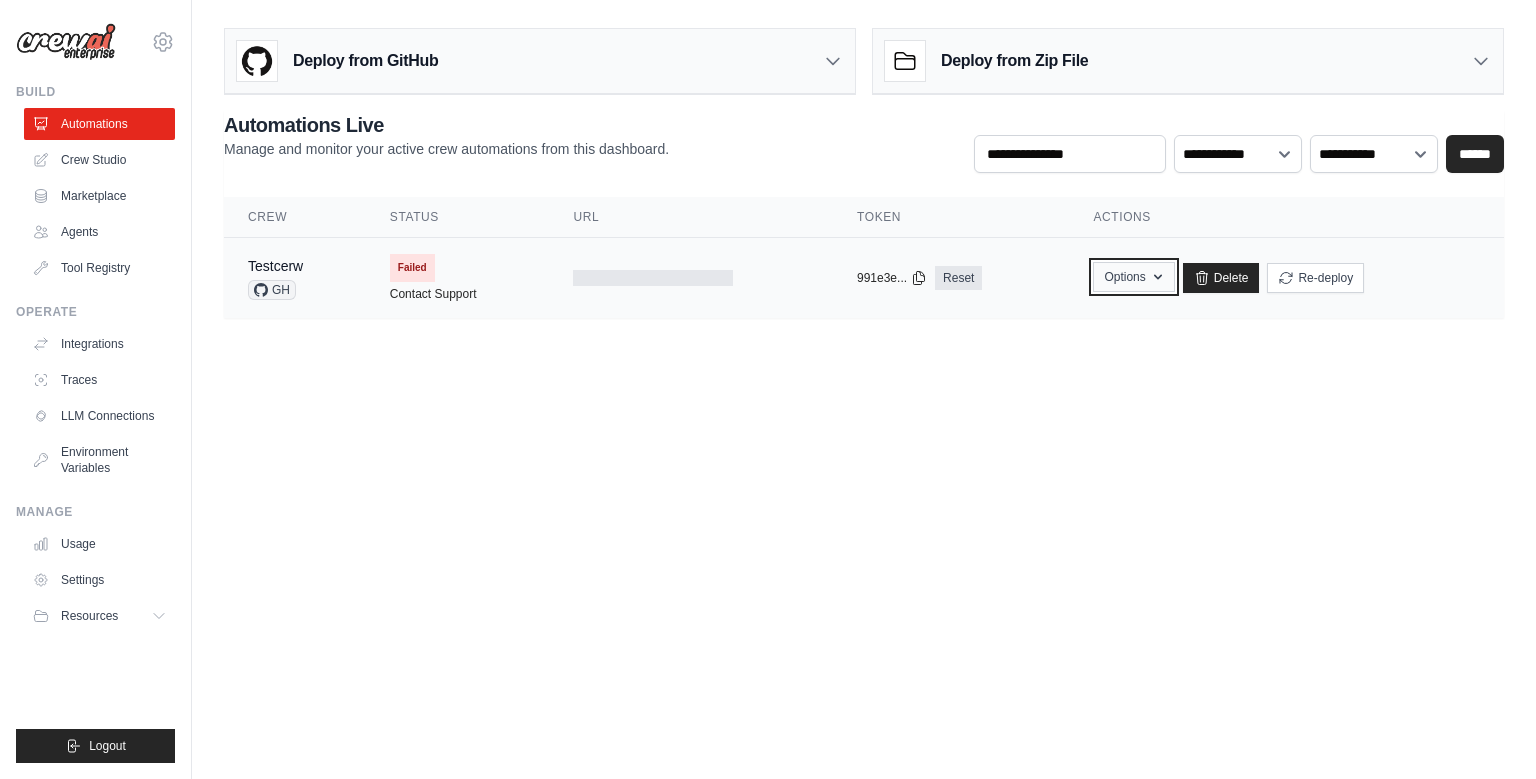 click on "Options" at bounding box center (1133, 277) 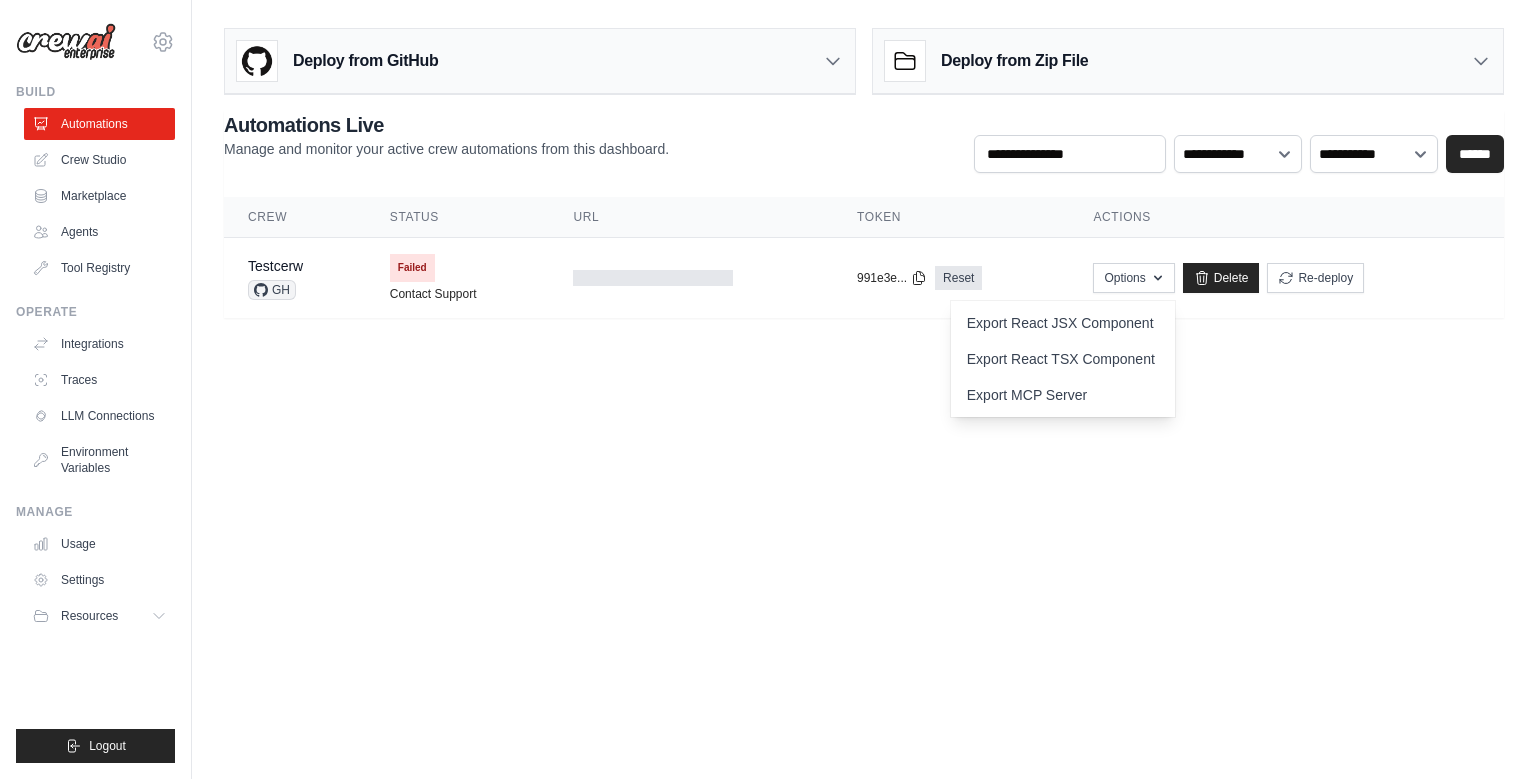 click on "[USERNAME]@gmail.com
Settings
Build
Automations
Crew Studio" at bounding box center [768, 389] 